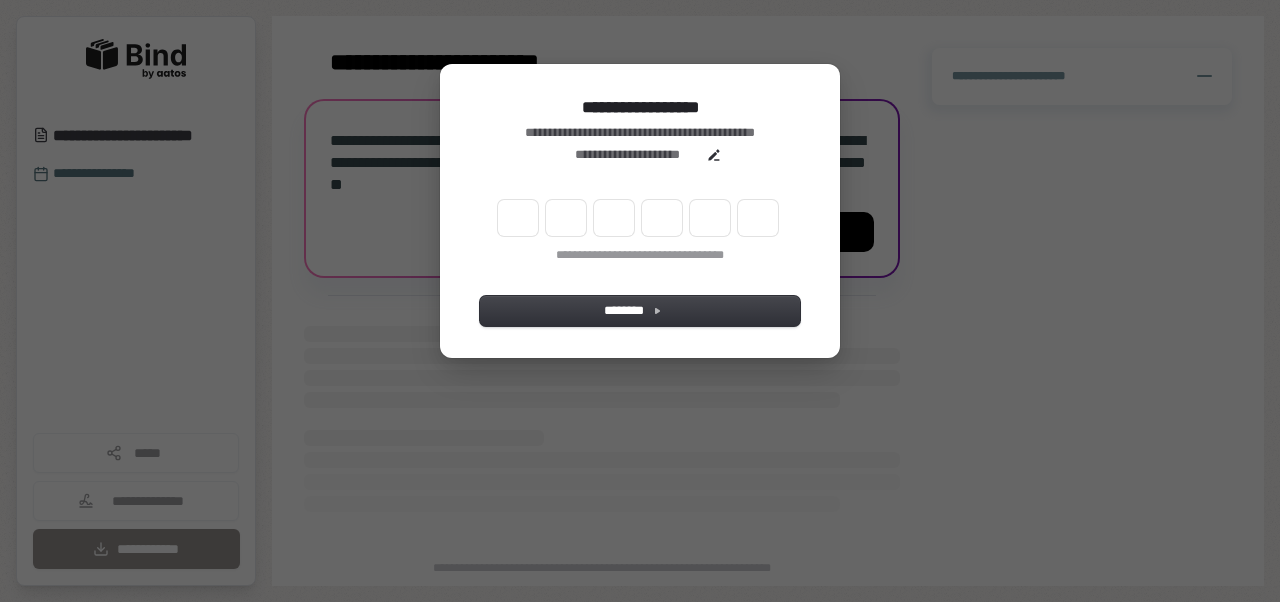 scroll, scrollTop: 0, scrollLeft: 0, axis: both 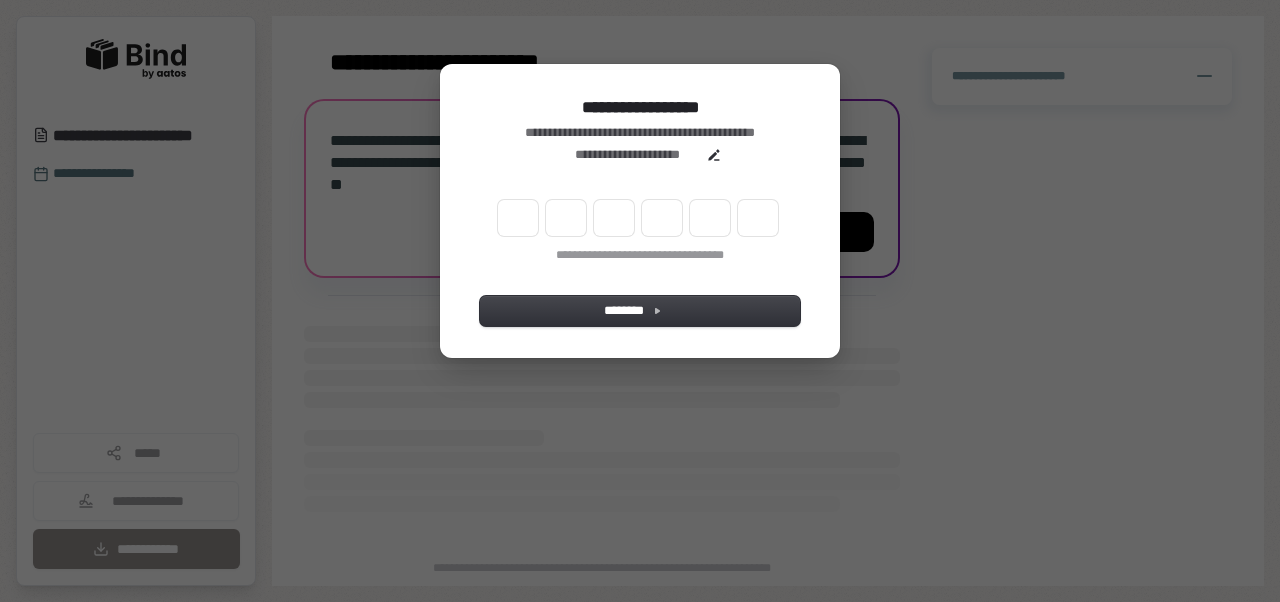 type on "******" 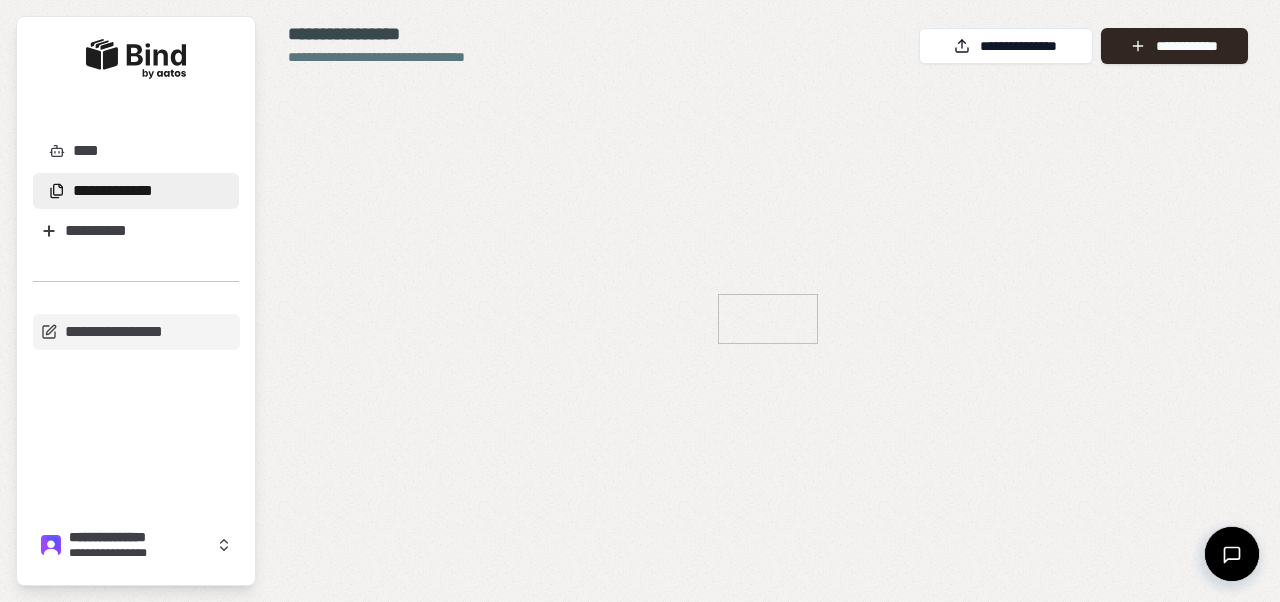 scroll, scrollTop: 0, scrollLeft: 0, axis: both 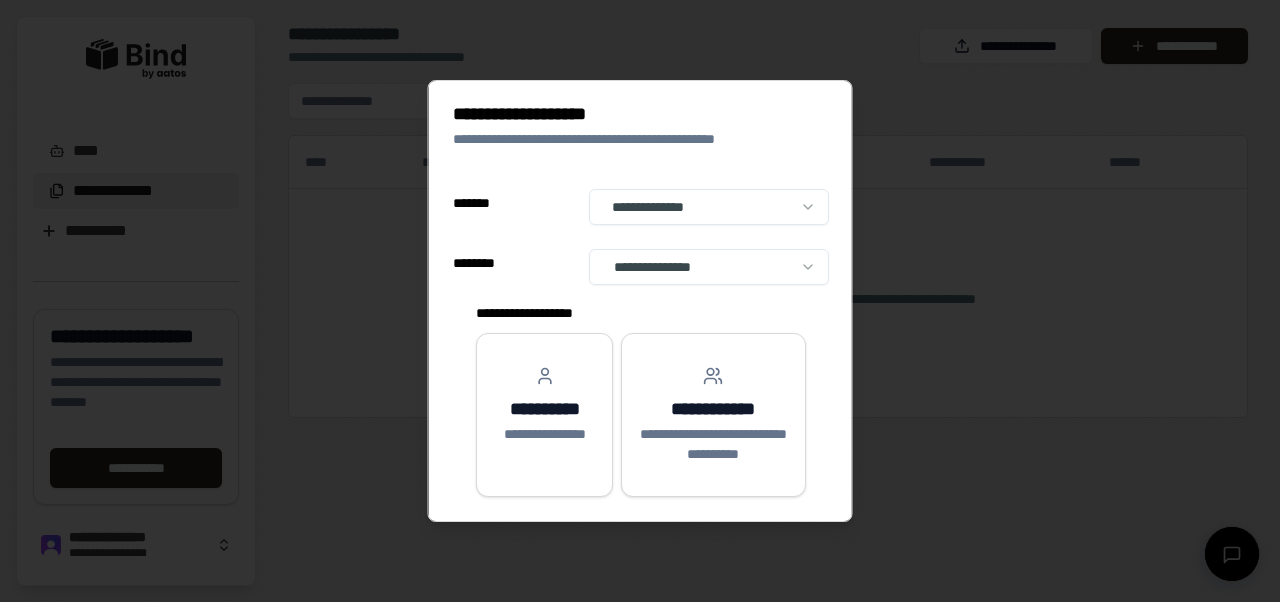 select on "**" 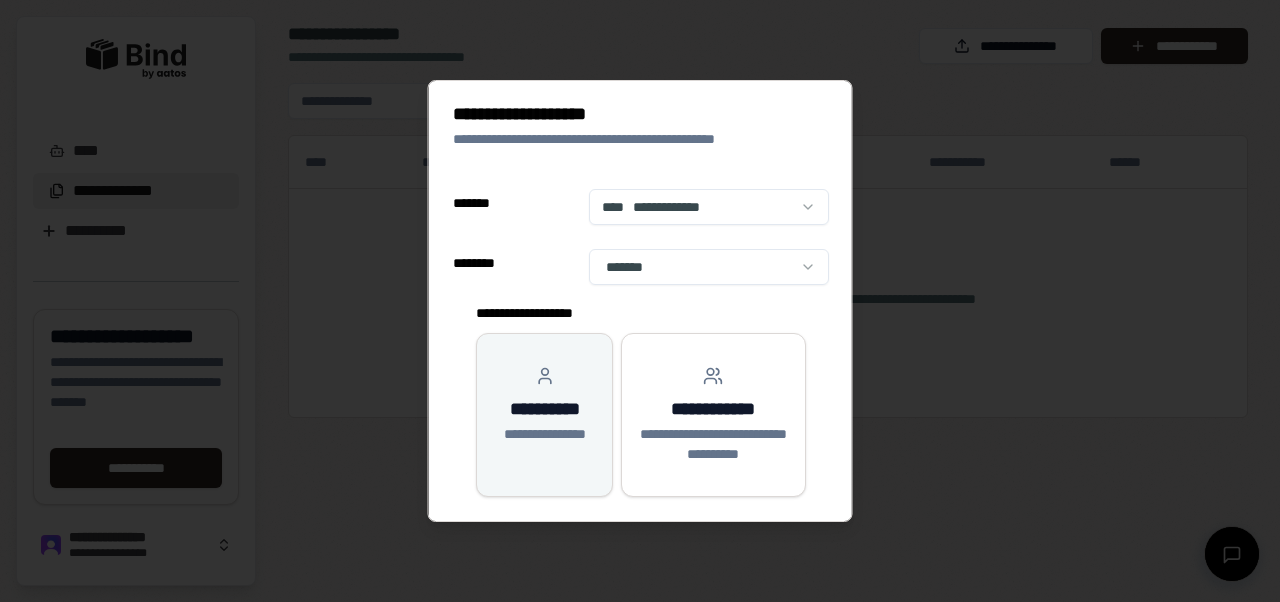 click on "**********" at bounding box center (543, 415) 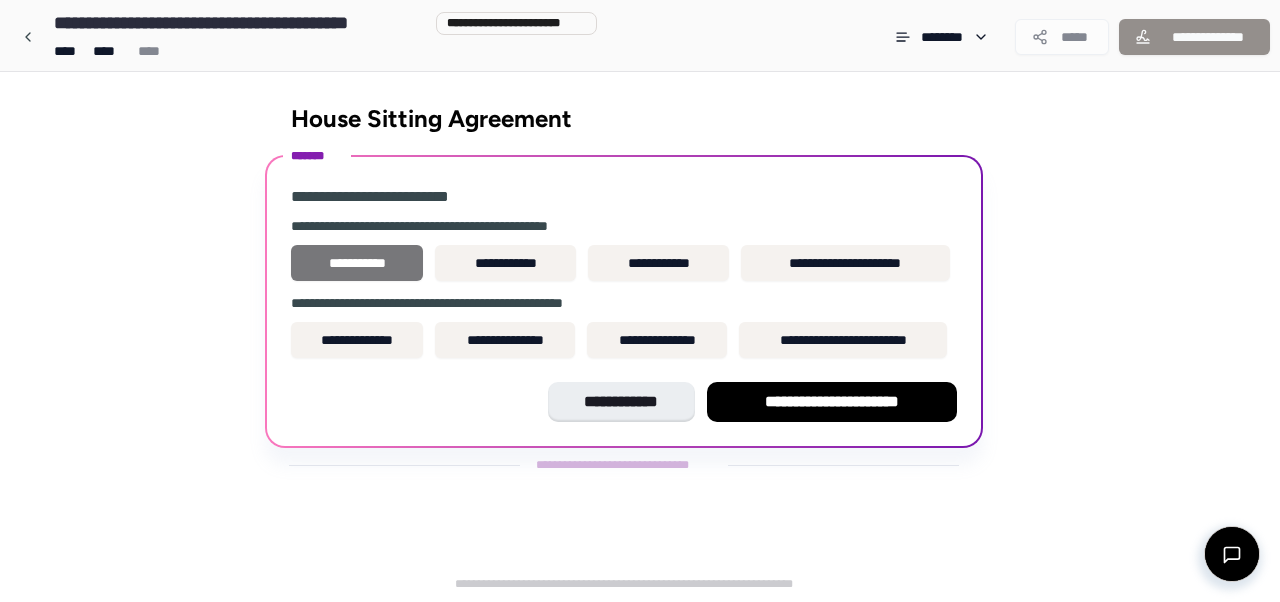 click on "**********" at bounding box center [357, 263] 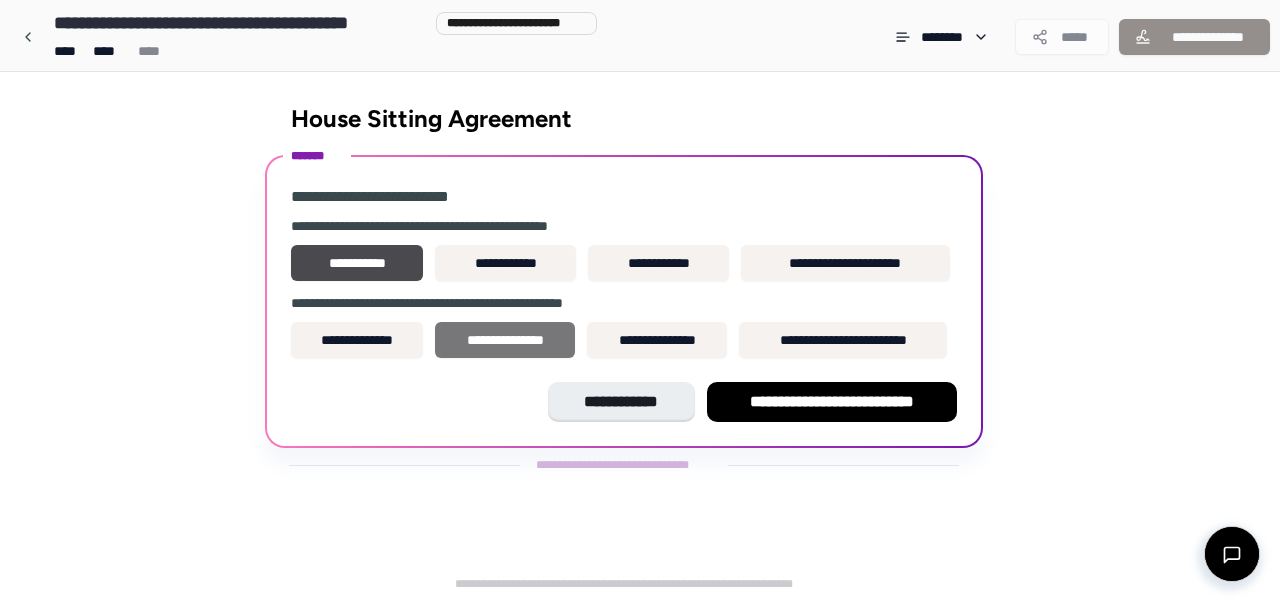 click on "**********" at bounding box center [505, 340] 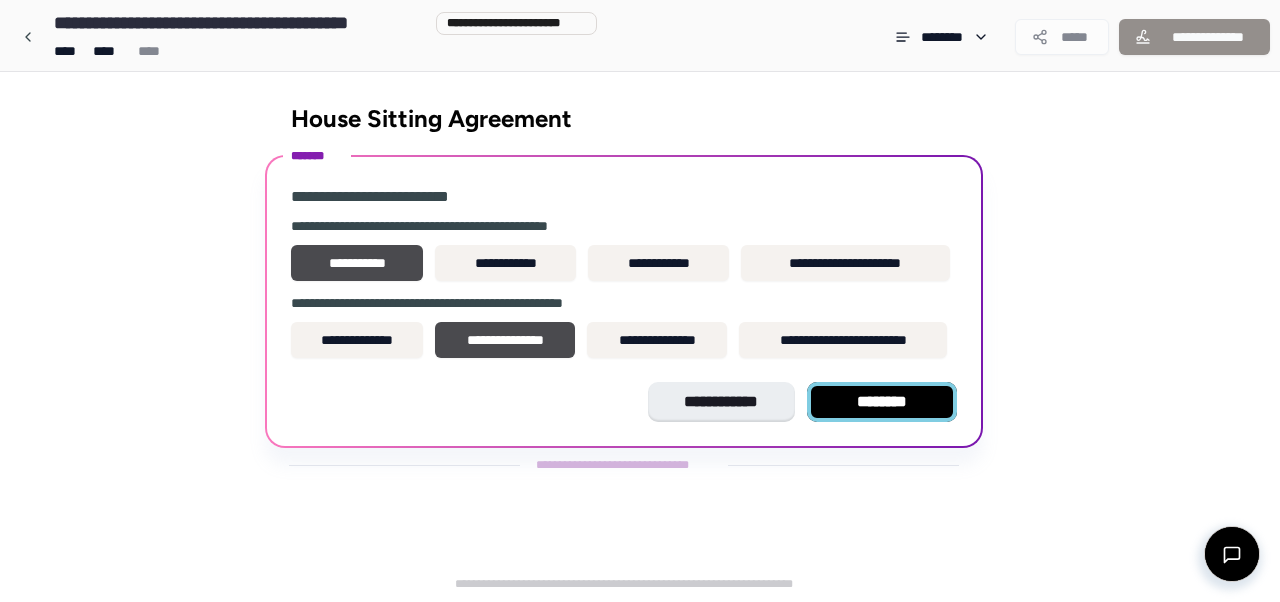 click on "********" at bounding box center [882, 402] 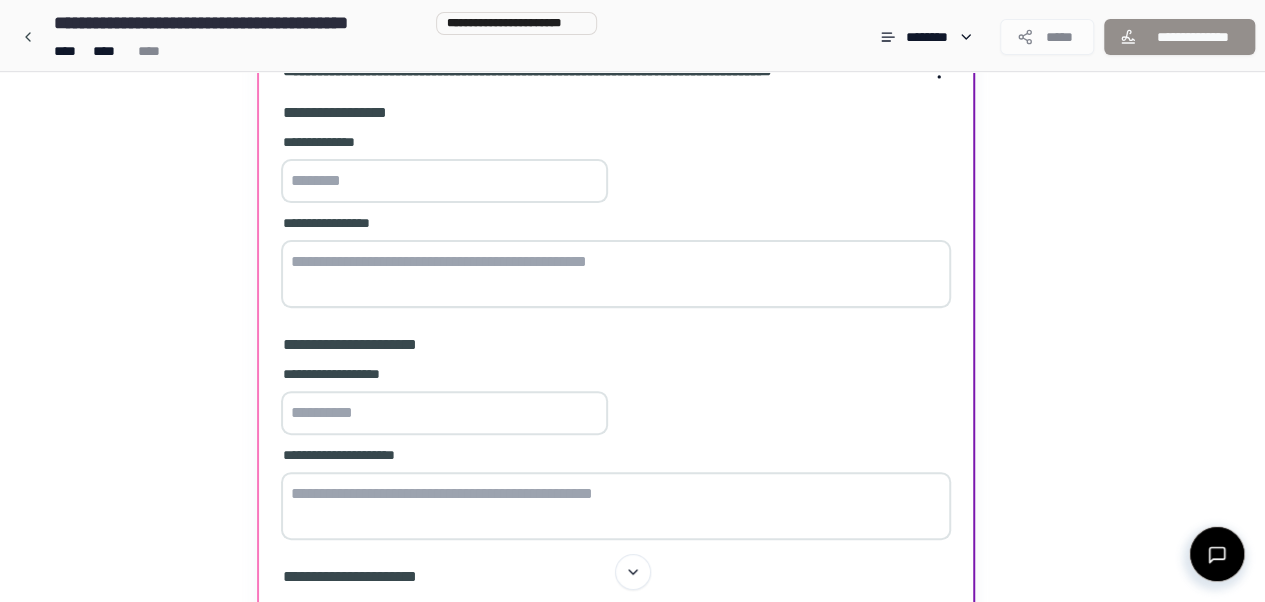 scroll, scrollTop: 0, scrollLeft: 0, axis: both 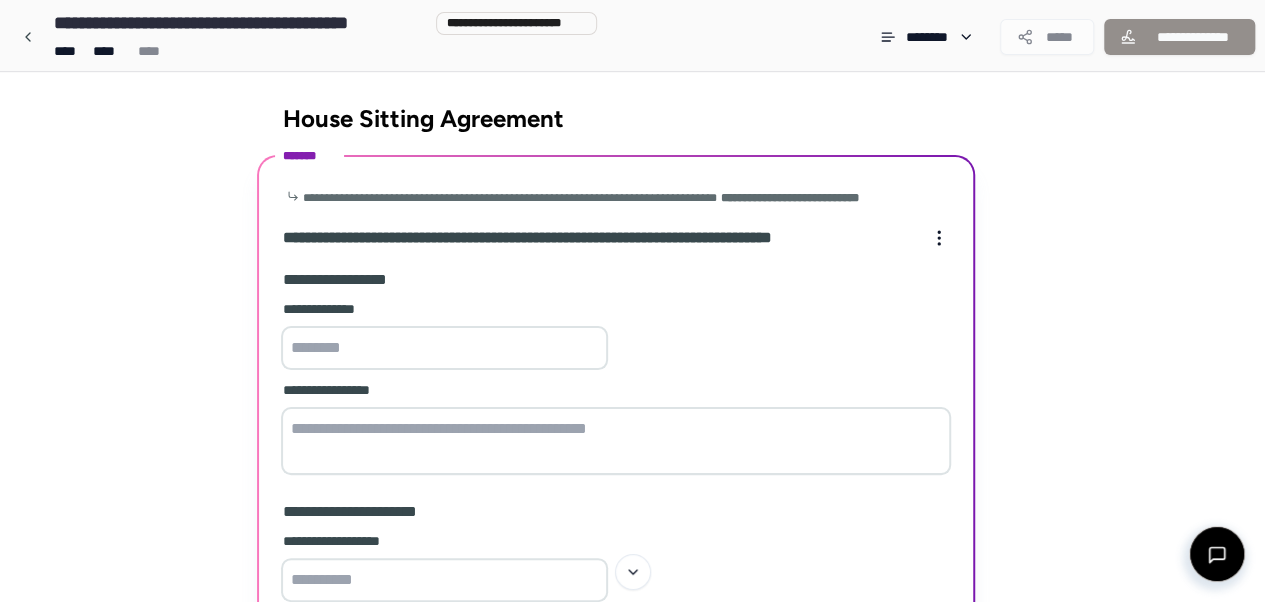 click at bounding box center [444, 348] 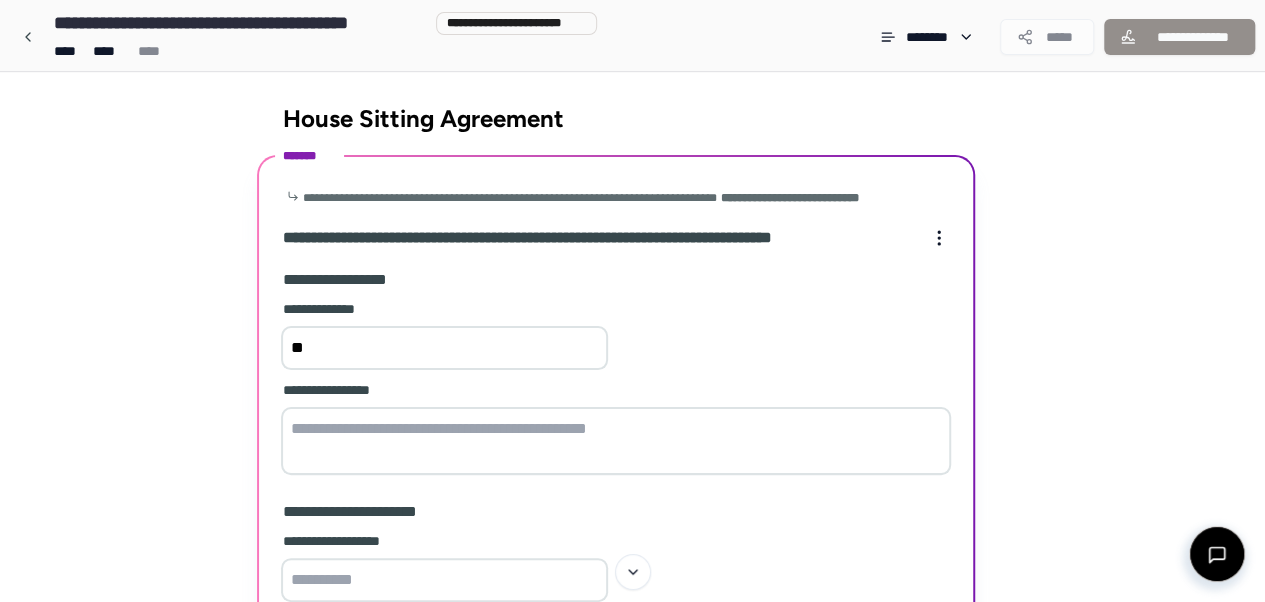 type on "*" 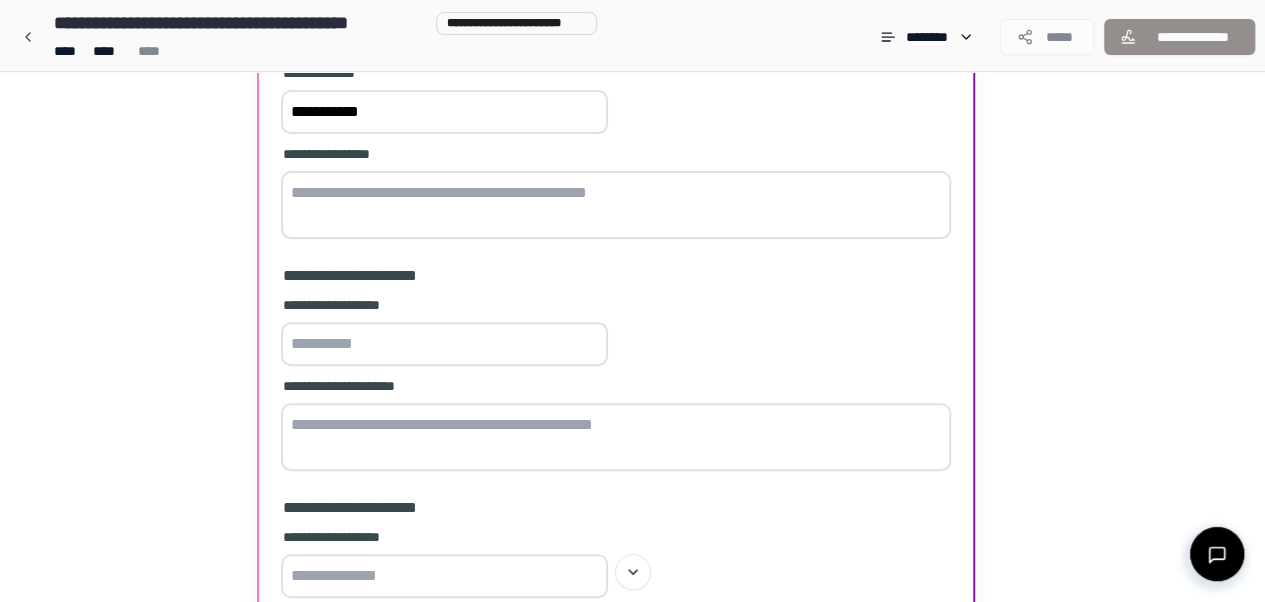 scroll, scrollTop: 237, scrollLeft: 0, axis: vertical 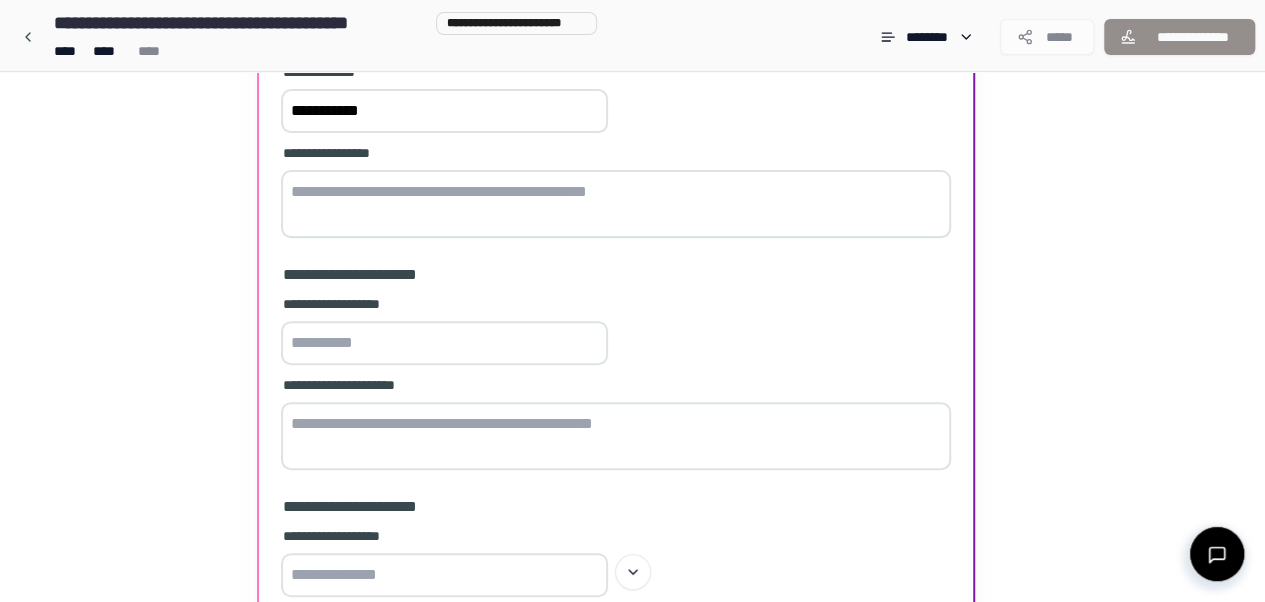 type on "**********" 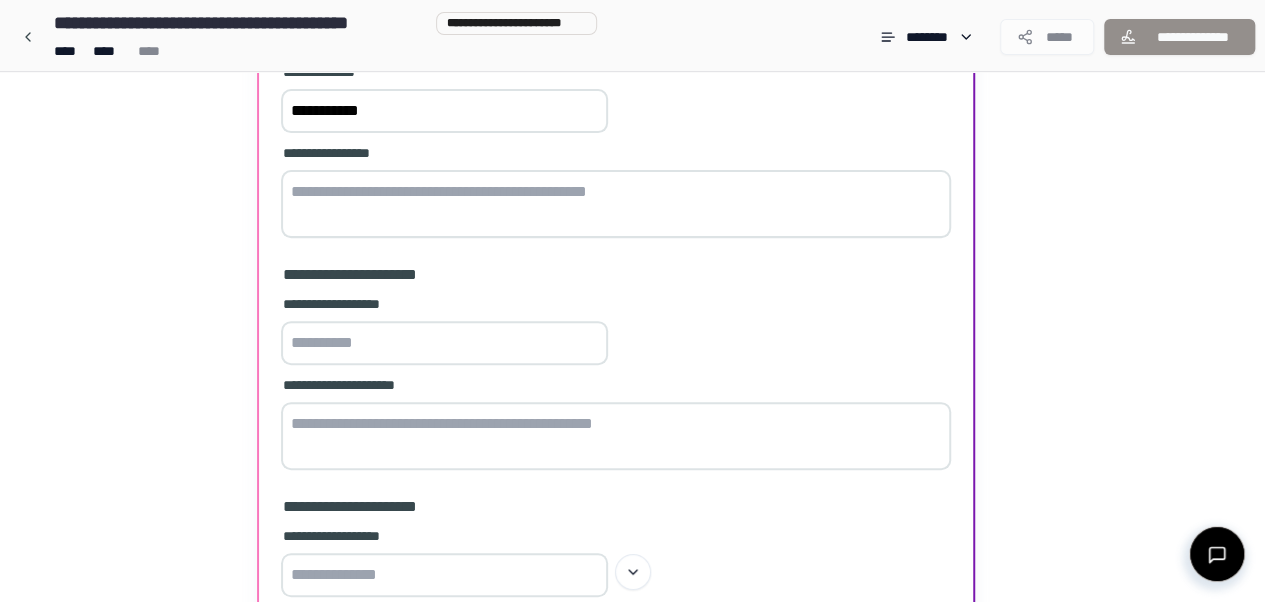 click at bounding box center (444, 343) 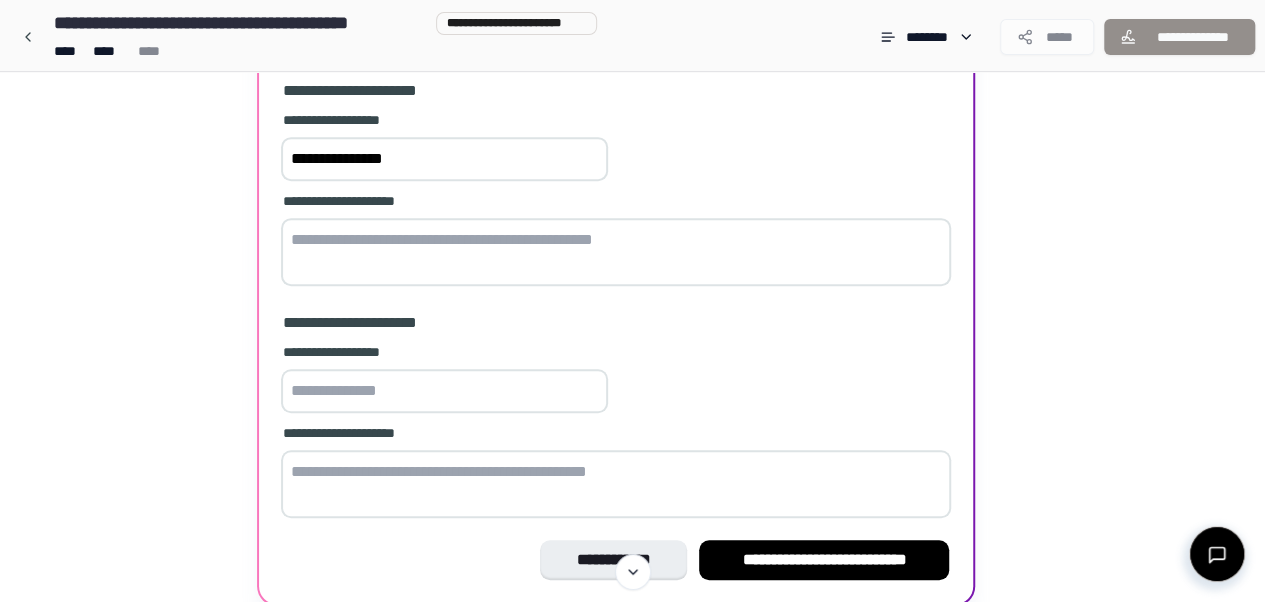 scroll, scrollTop: 423, scrollLeft: 0, axis: vertical 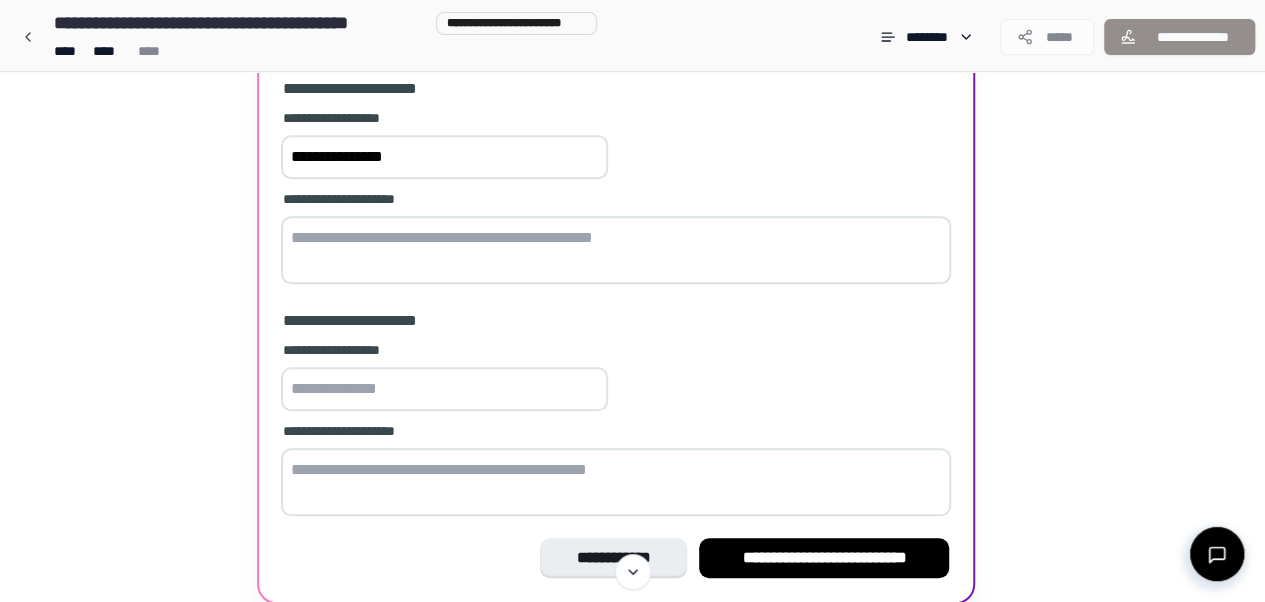 type on "**********" 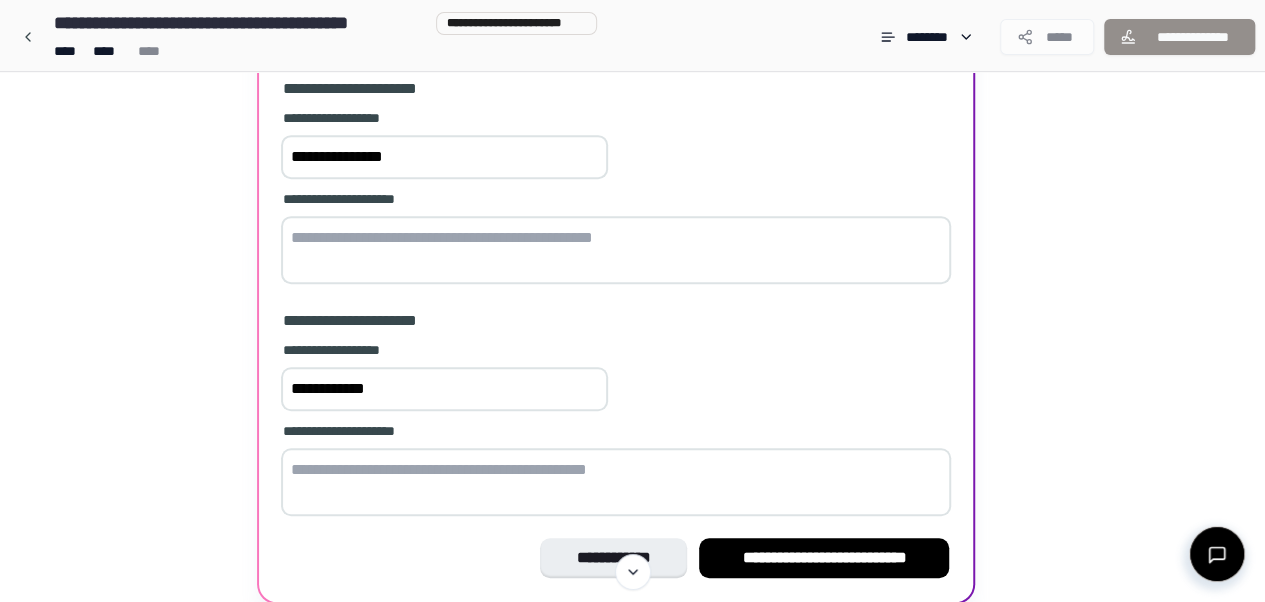 type on "**********" 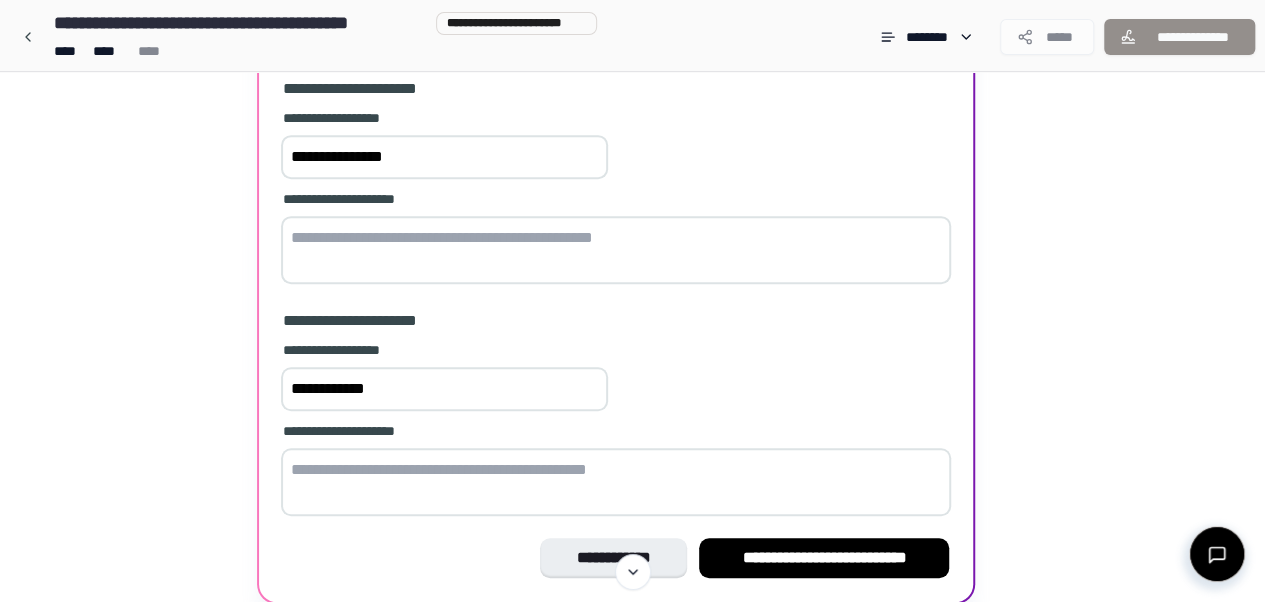 click at bounding box center (616, 250) 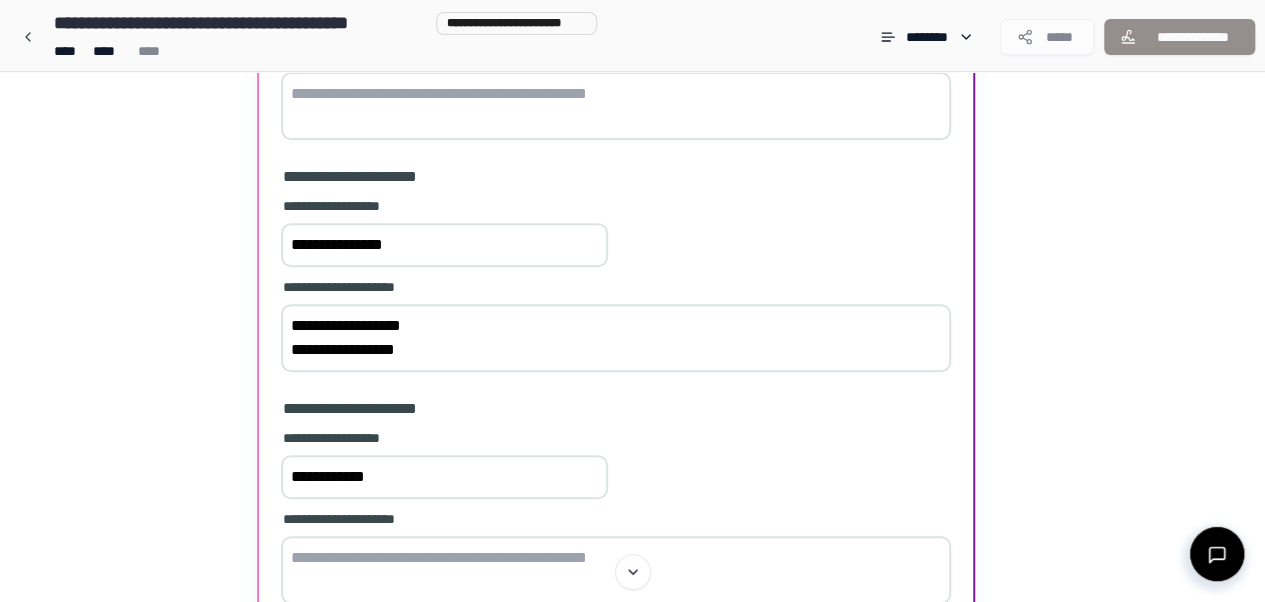 scroll, scrollTop: 503, scrollLeft: 0, axis: vertical 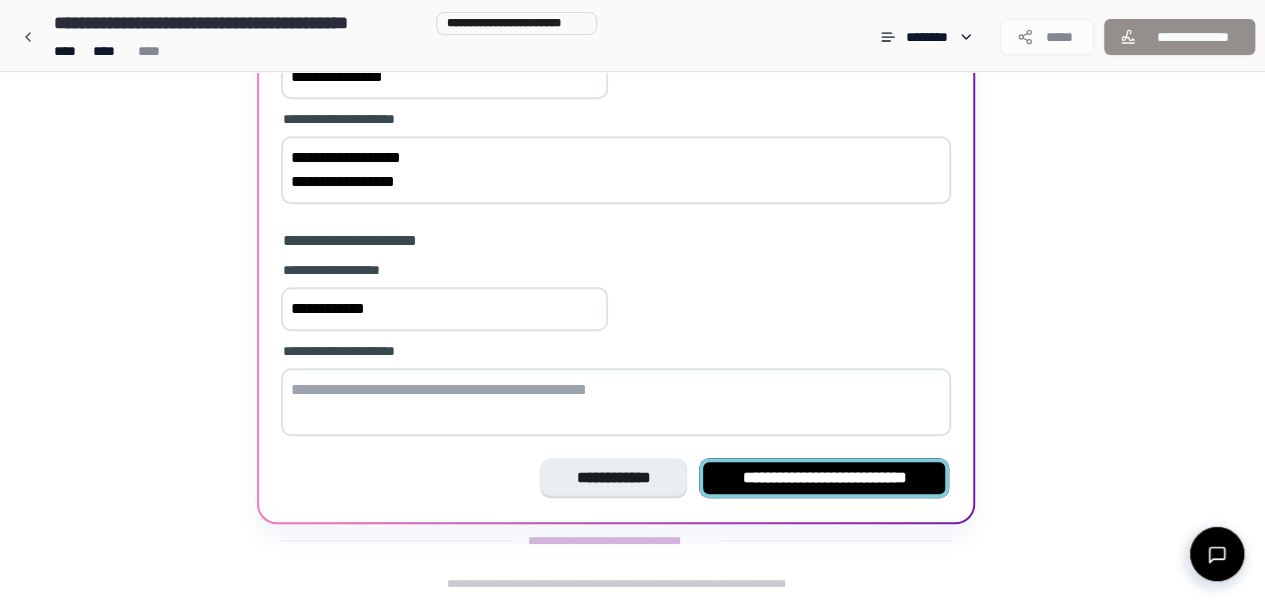 type on "**********" 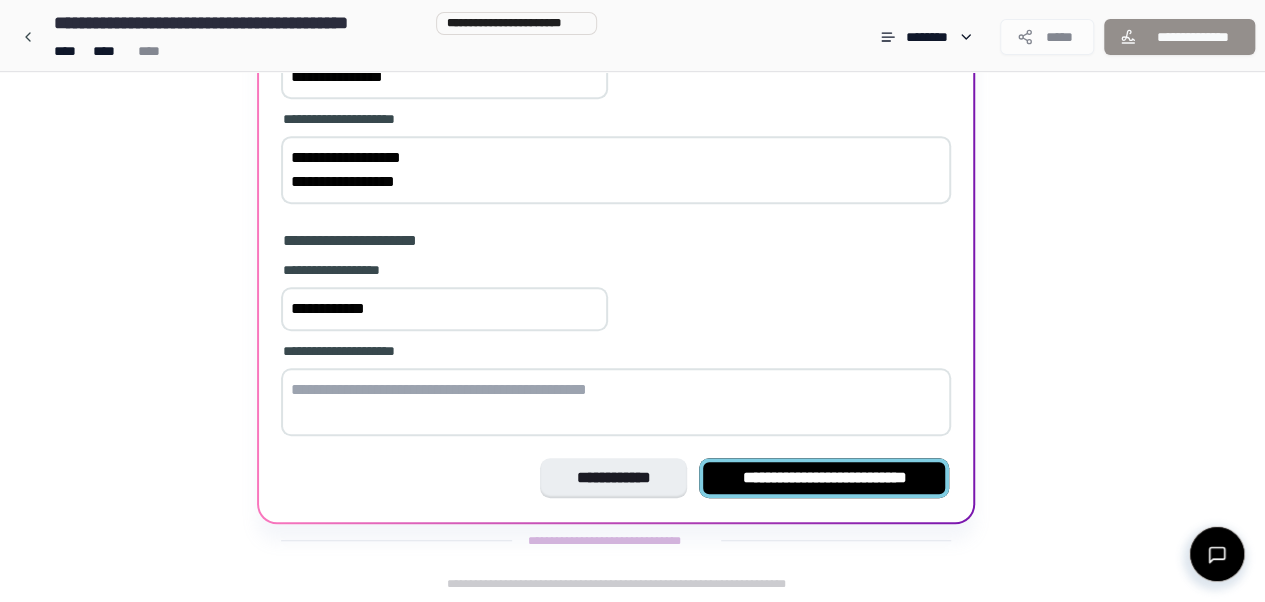 click on "**********" at bounding box center [824, 478] 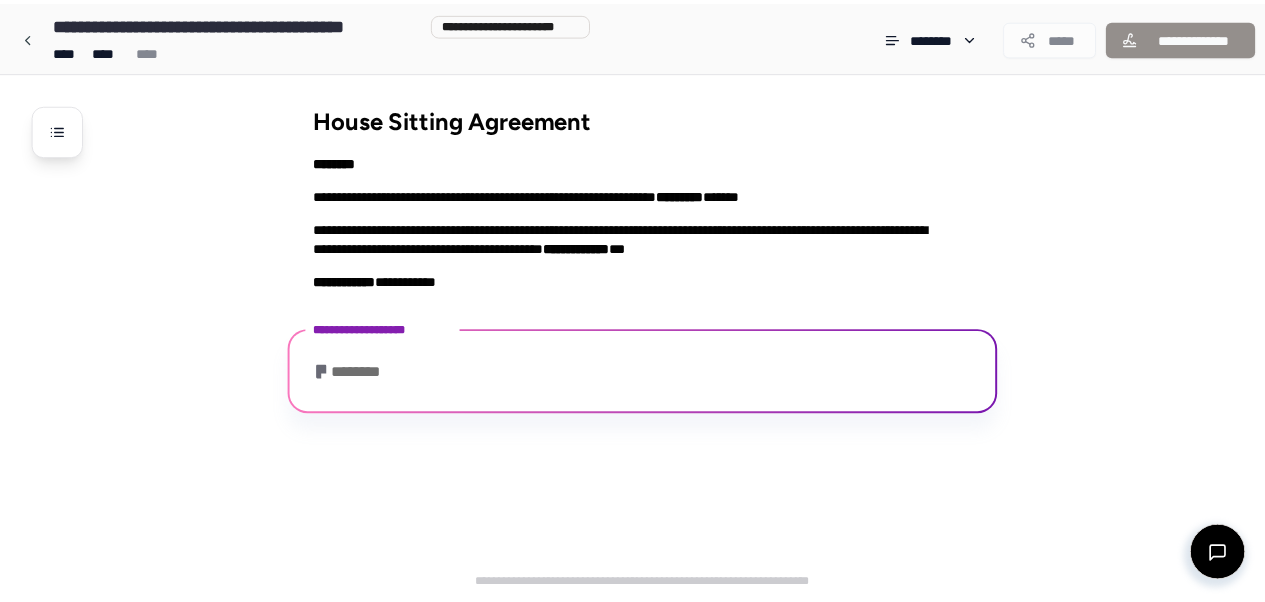 scroll, scrollTop: 277, scrollLeft: 0, axis: vertical 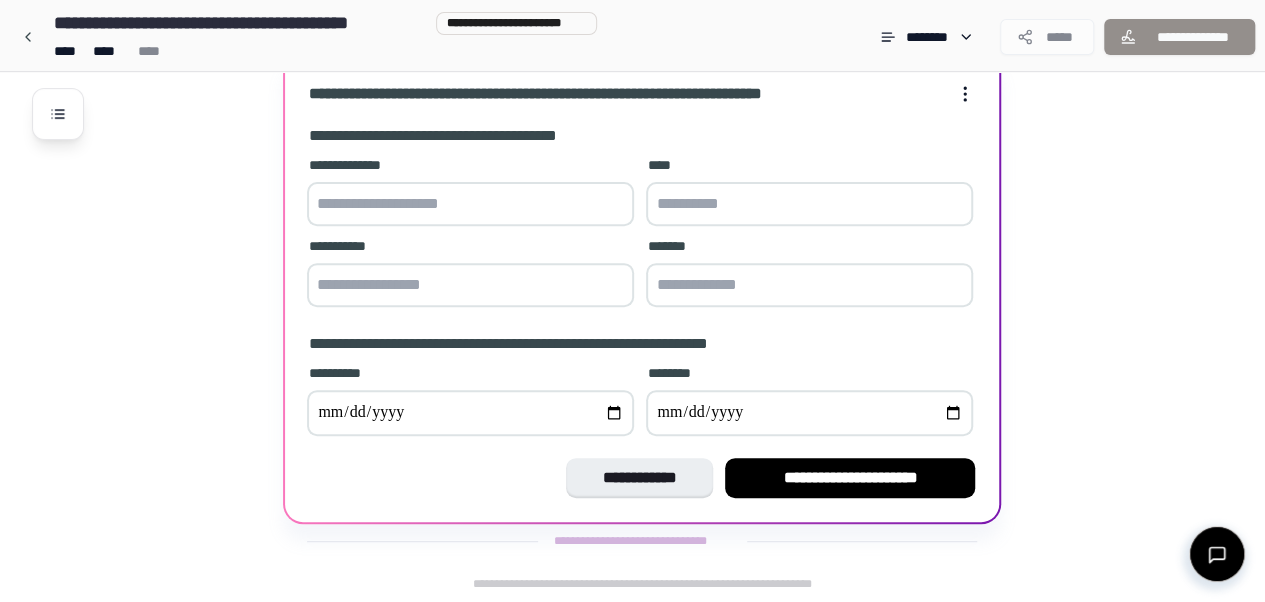 click at bounding box center [470, 204] 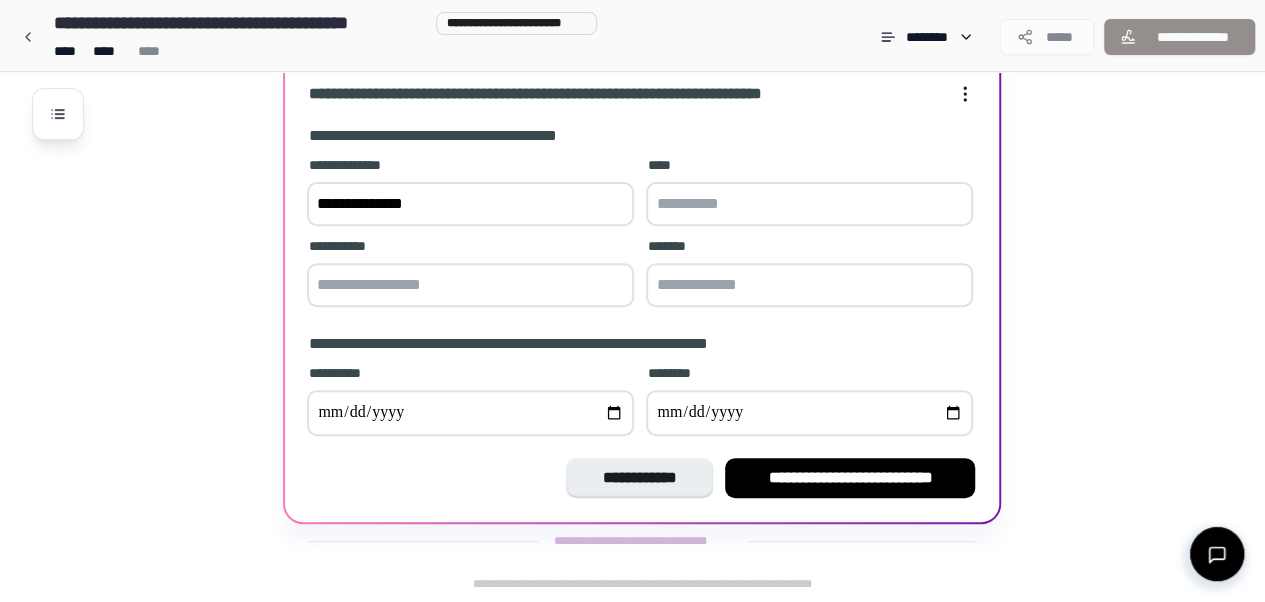 type on "**********" 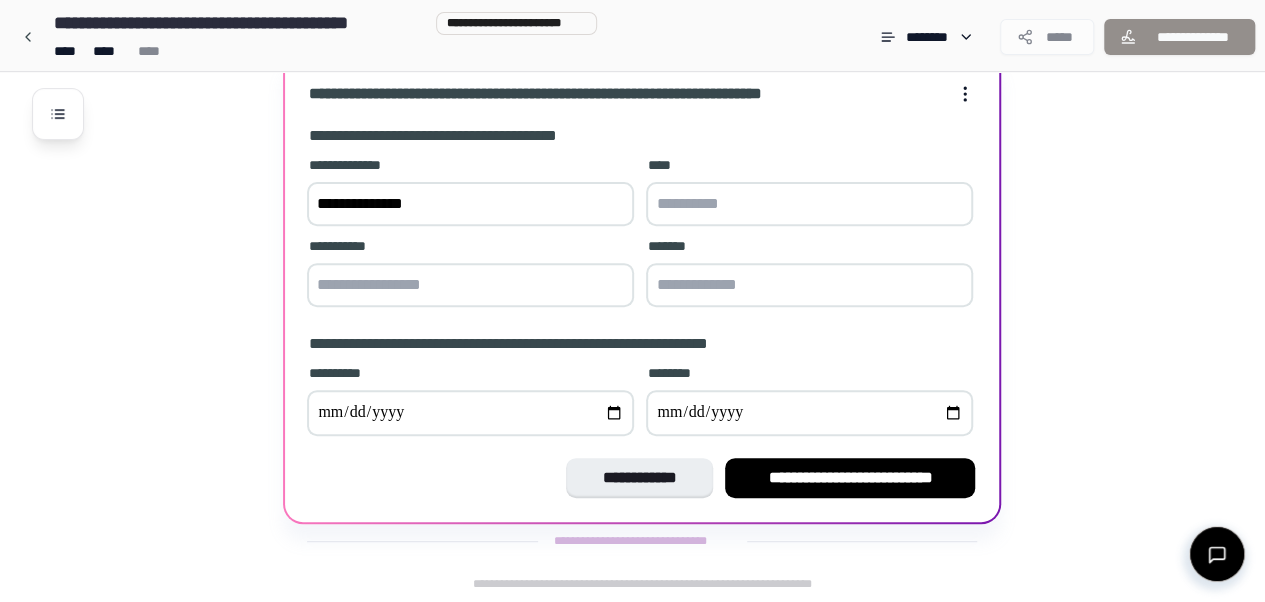 click at bounding box center (809, 204) 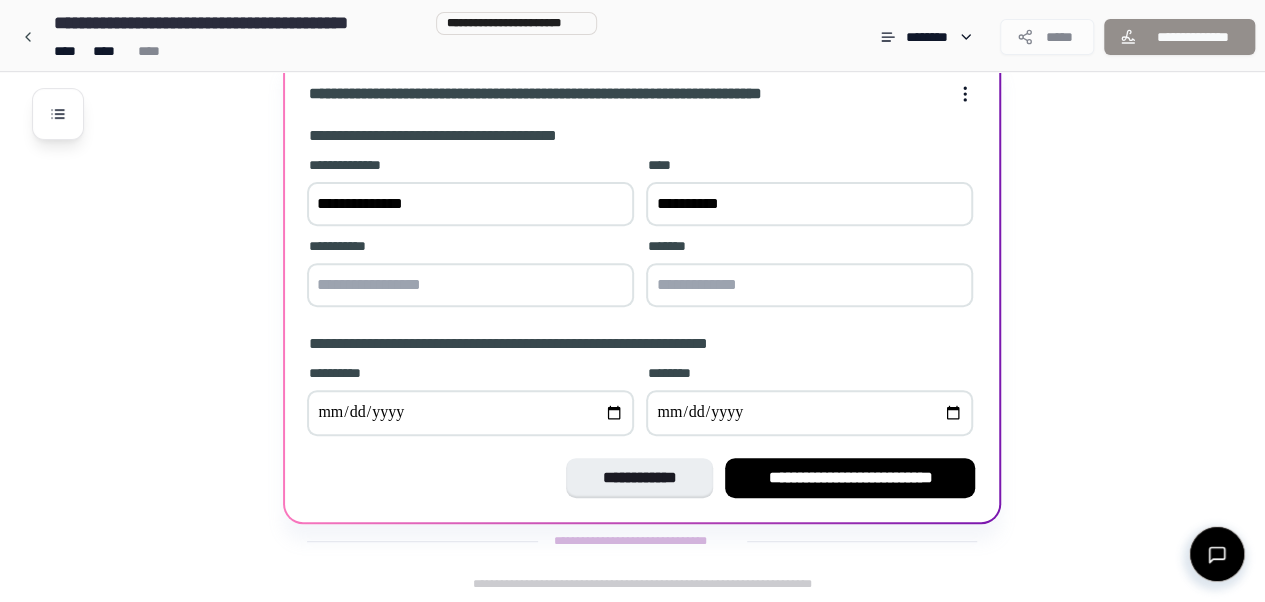 type on "**********" 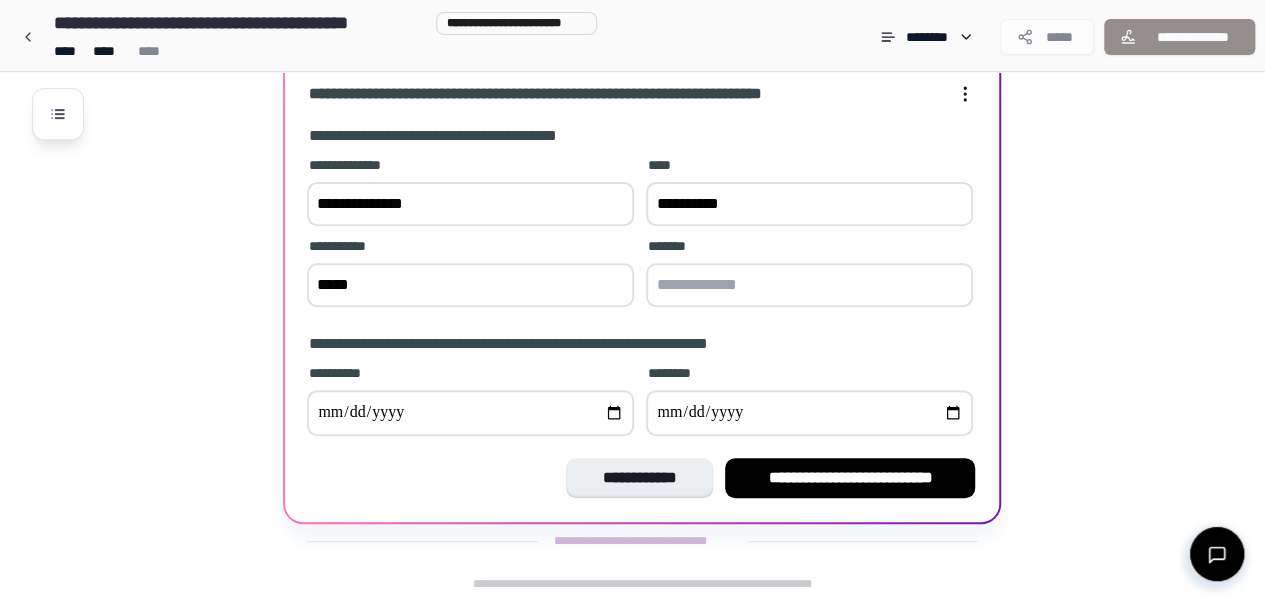 type on "*****" 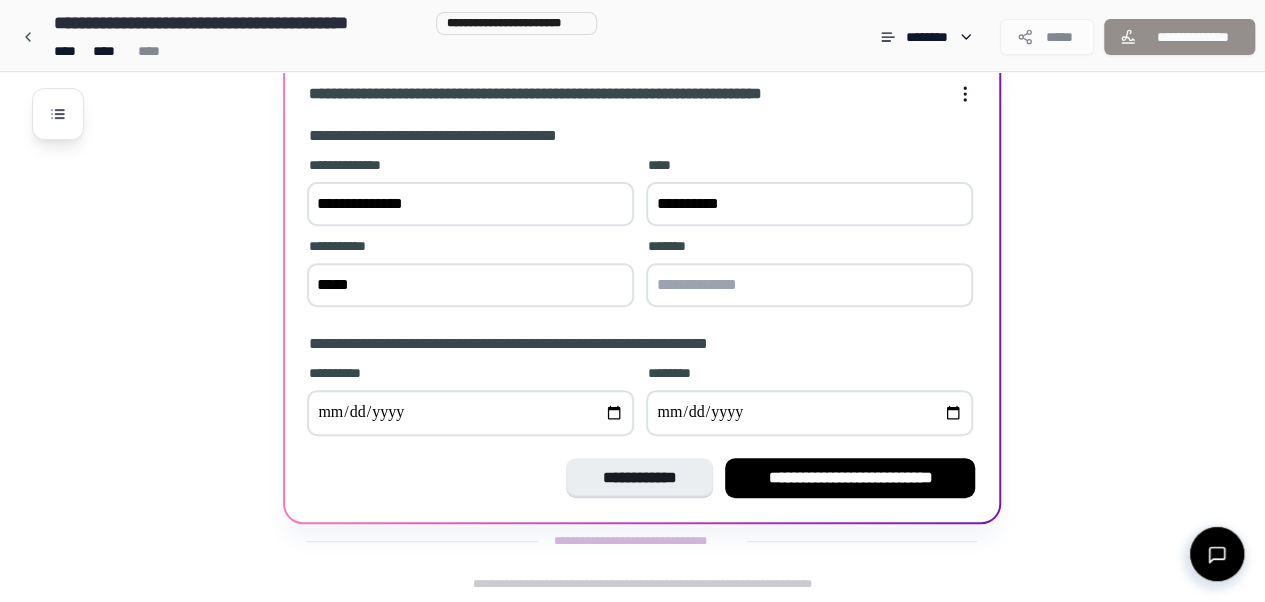 click at bounding box center [809, 285] 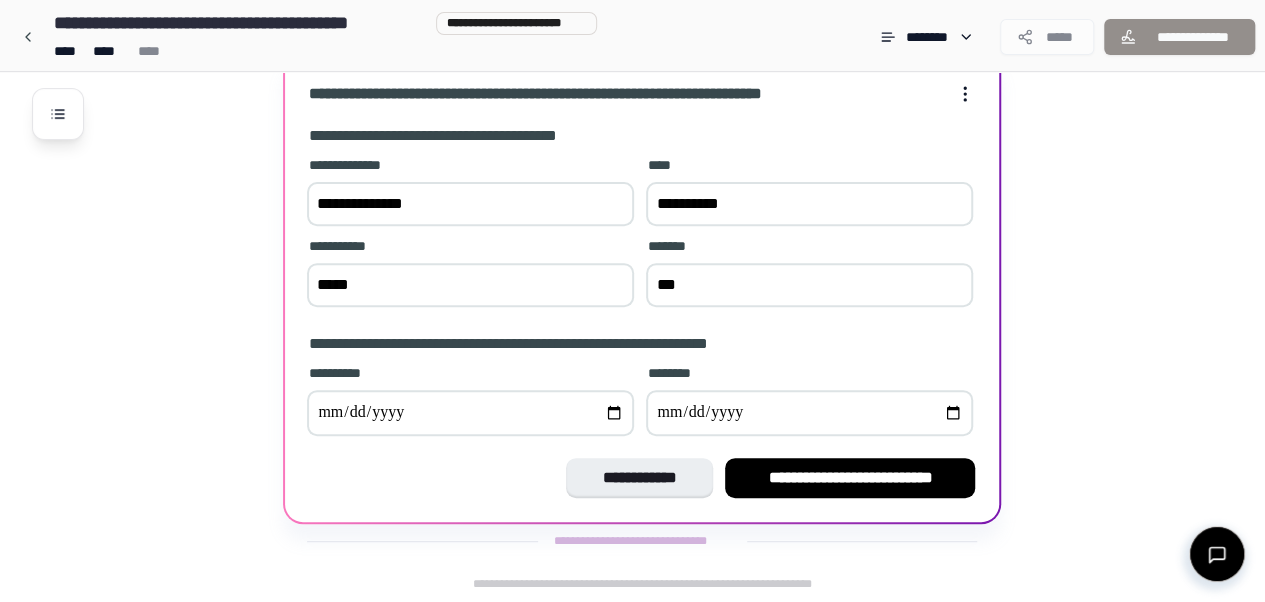 type on "***" 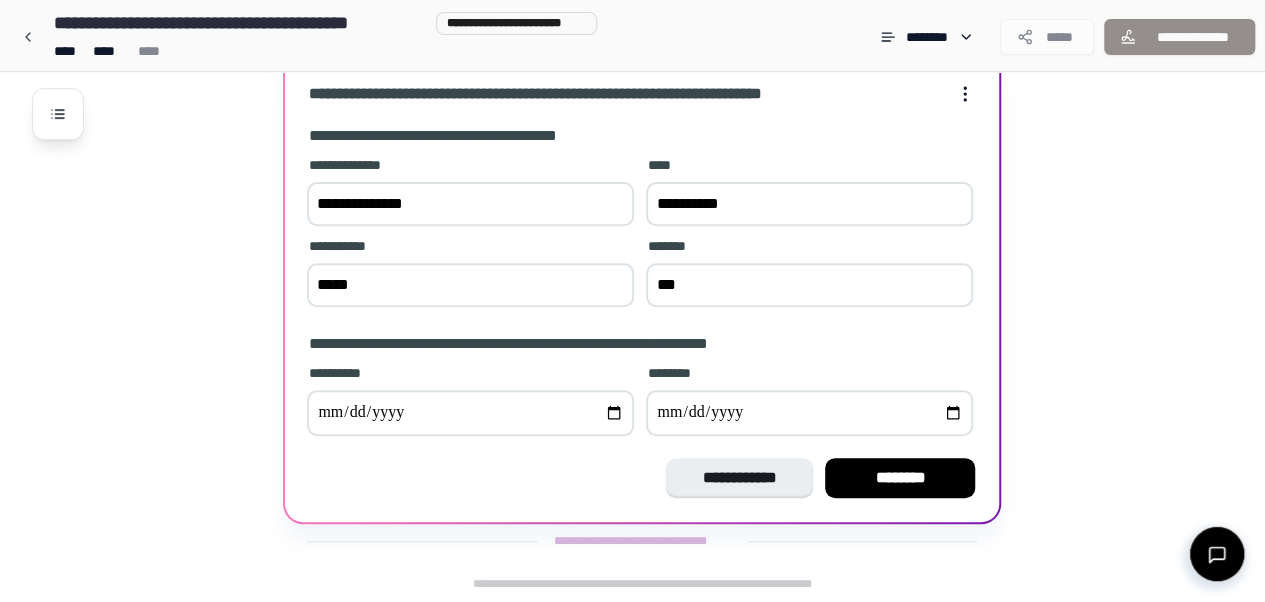 type on "**********" 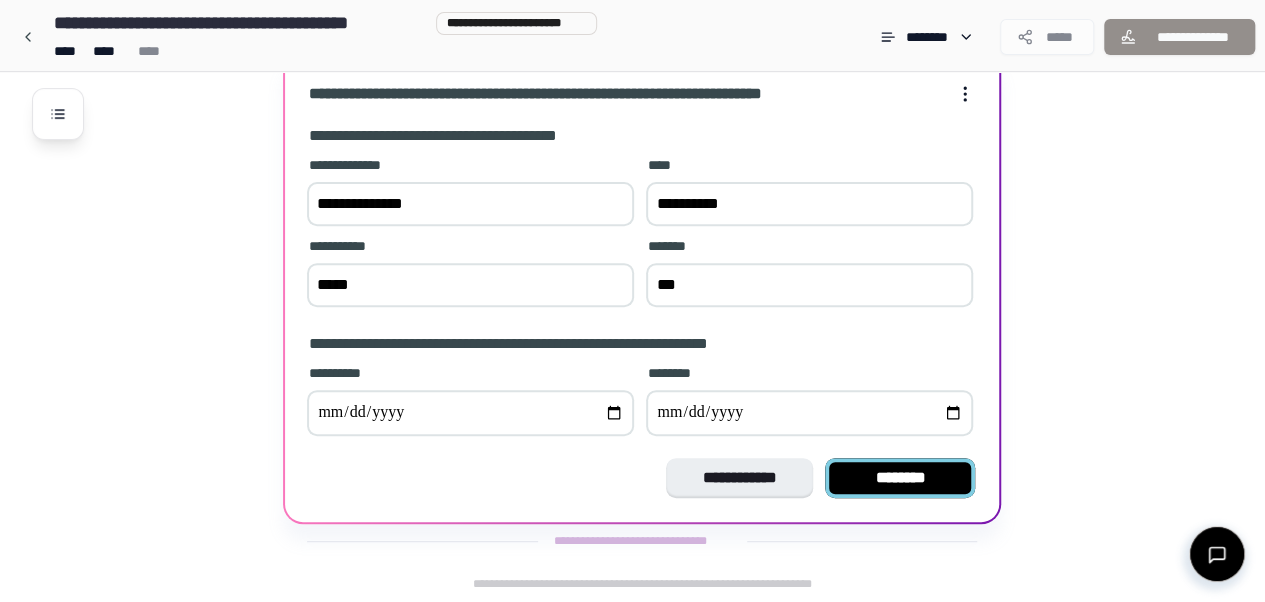 click on "********" at bounding box center (900, 478) 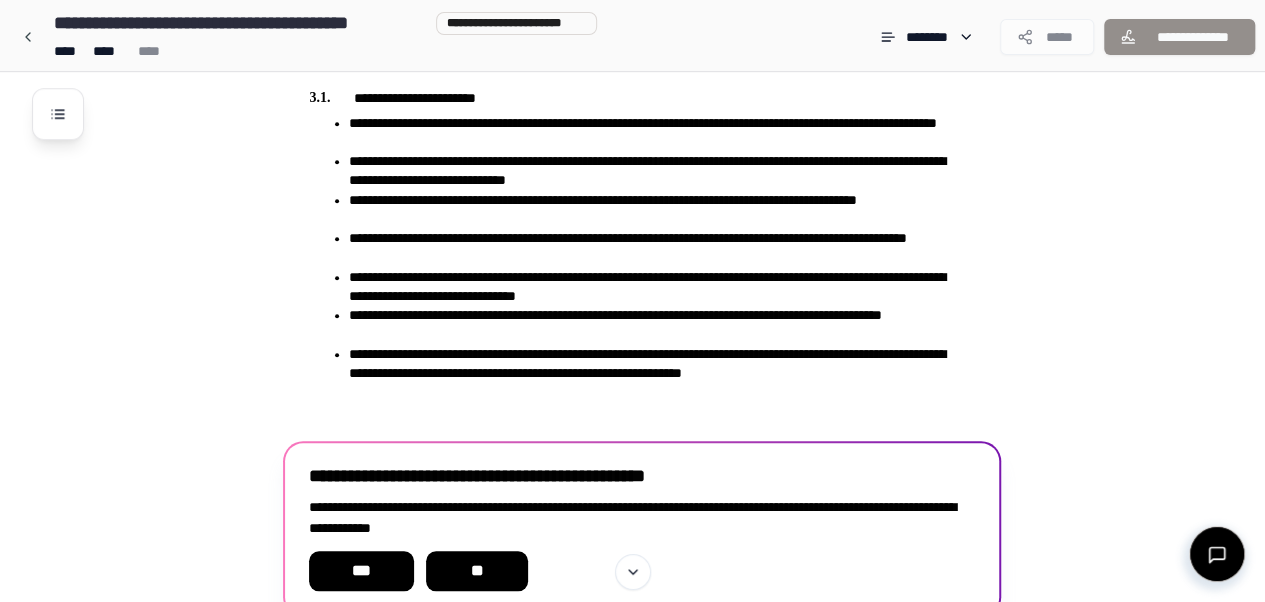 scroll, scrollTop: 808, scrollLeft: 0, axis: vertical 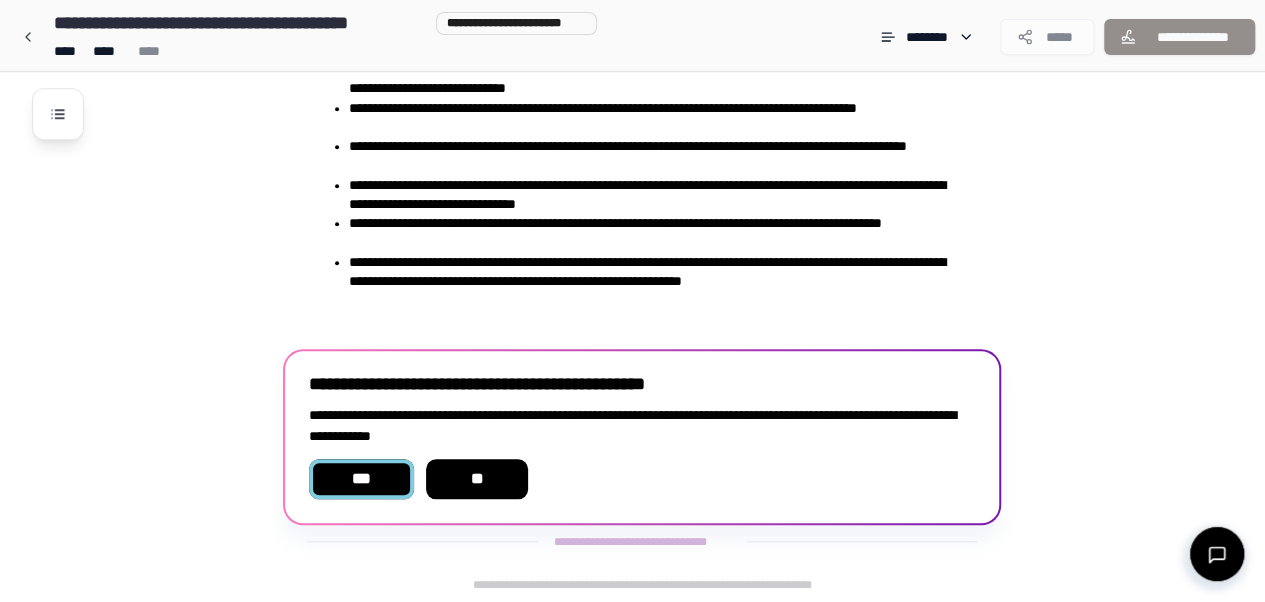 click on "***" at bounding box center (361, 479) 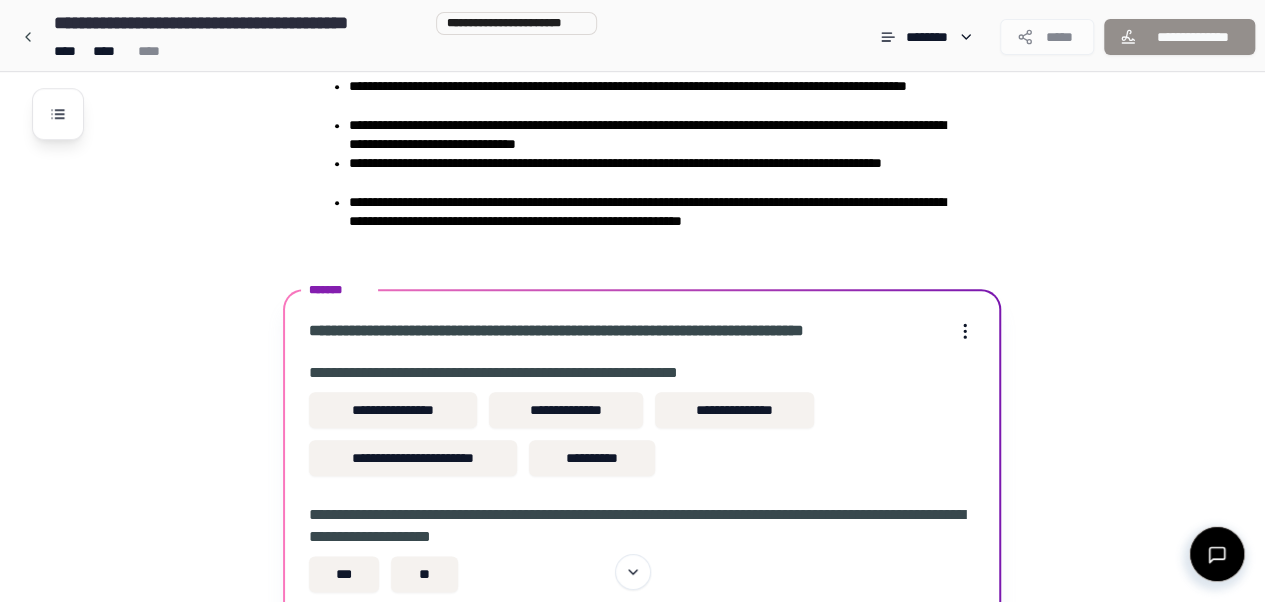 scroll, scrollTop: 1026, scrollLeft: 0, axis: vertical 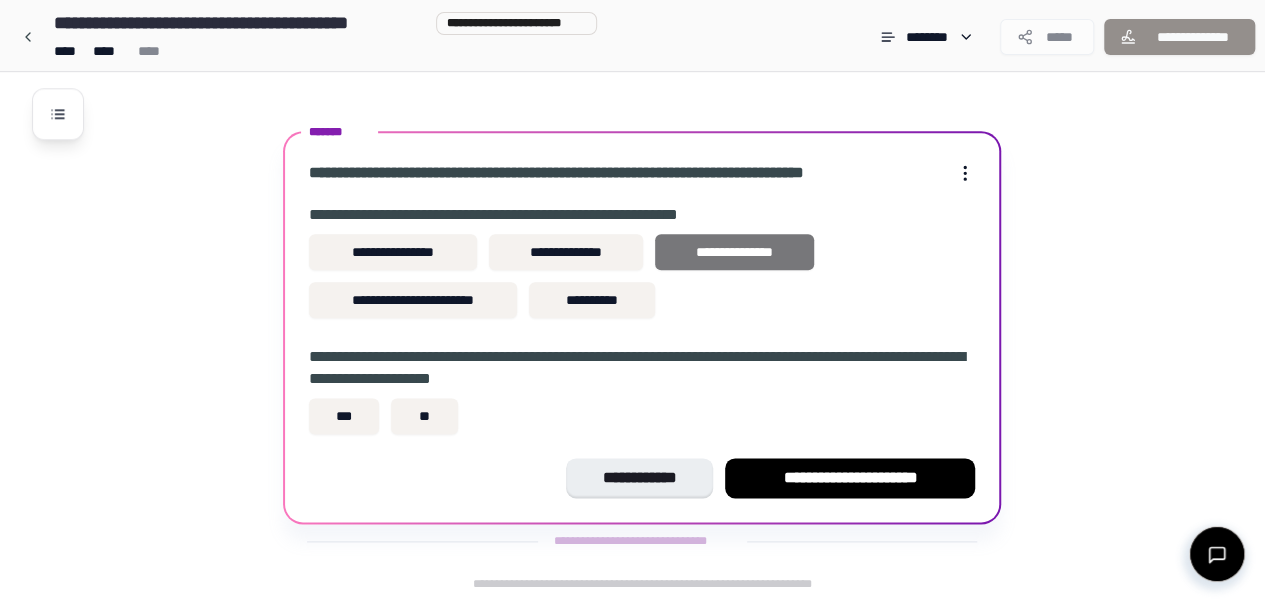 click on "**********" at bounding box center (734, 252) 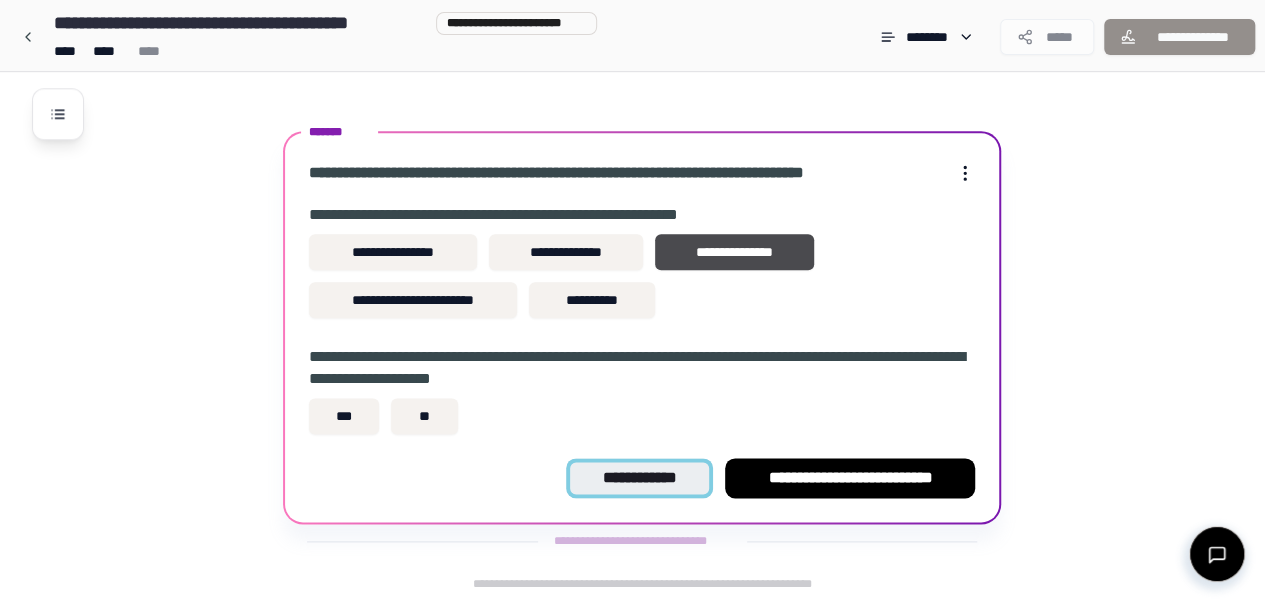 click on "**********" at bounding box center (639, 478) 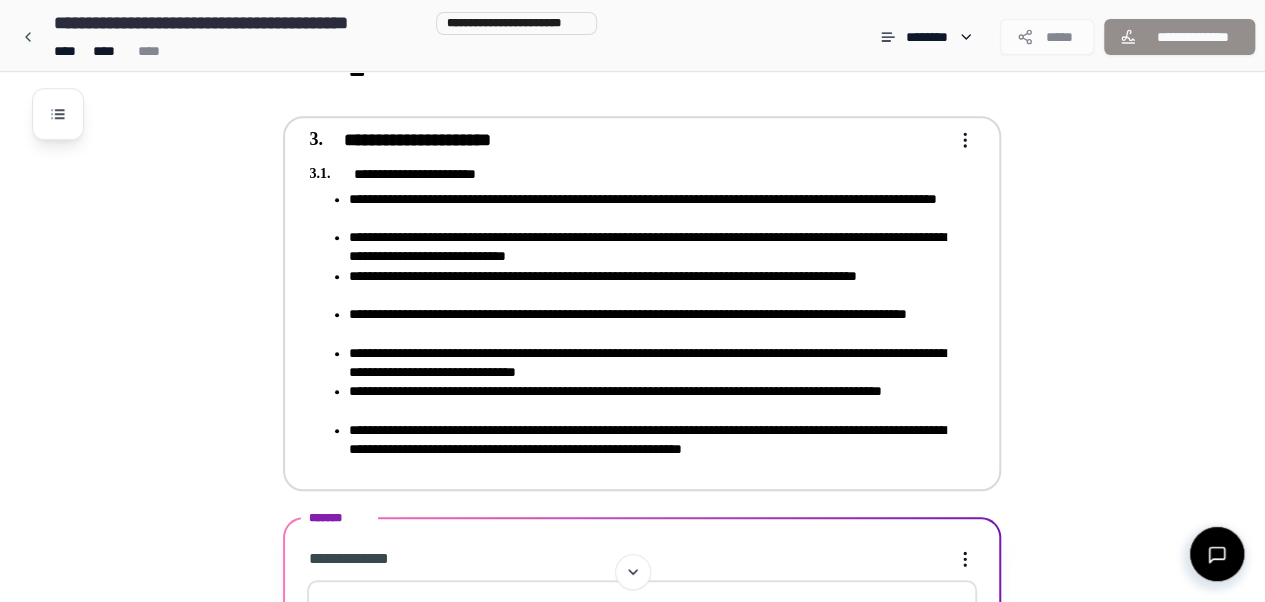 scroll, scrollTop: 852, scrollLeft: 0, axis: vertical 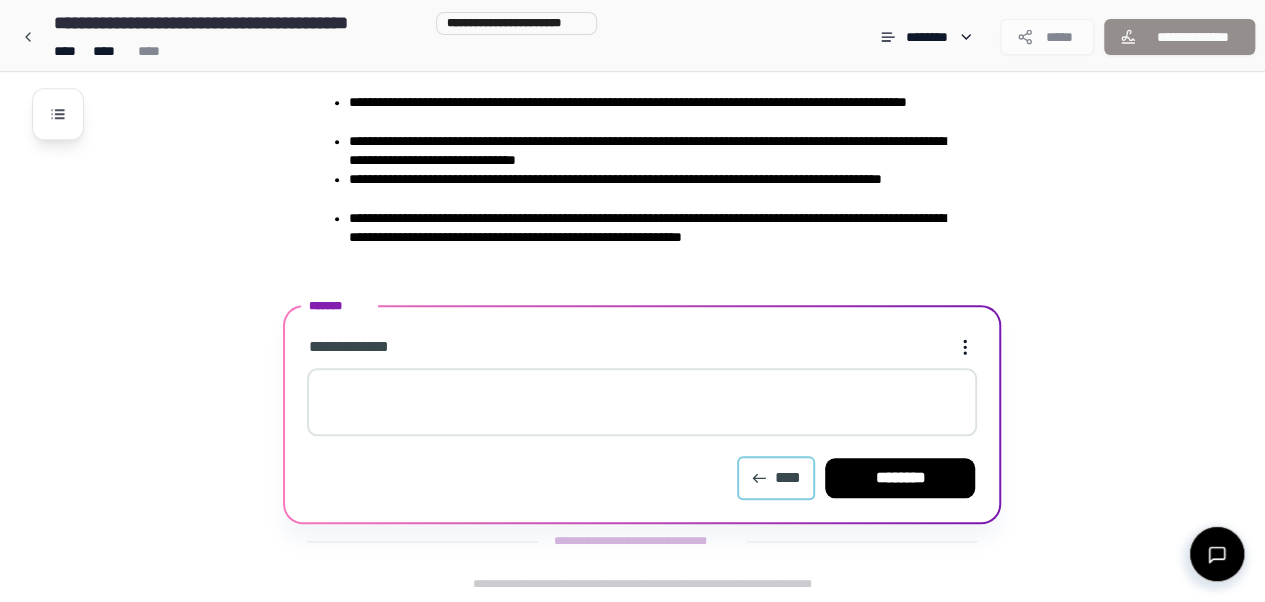 click on "****" at bounding box center [776, 478] 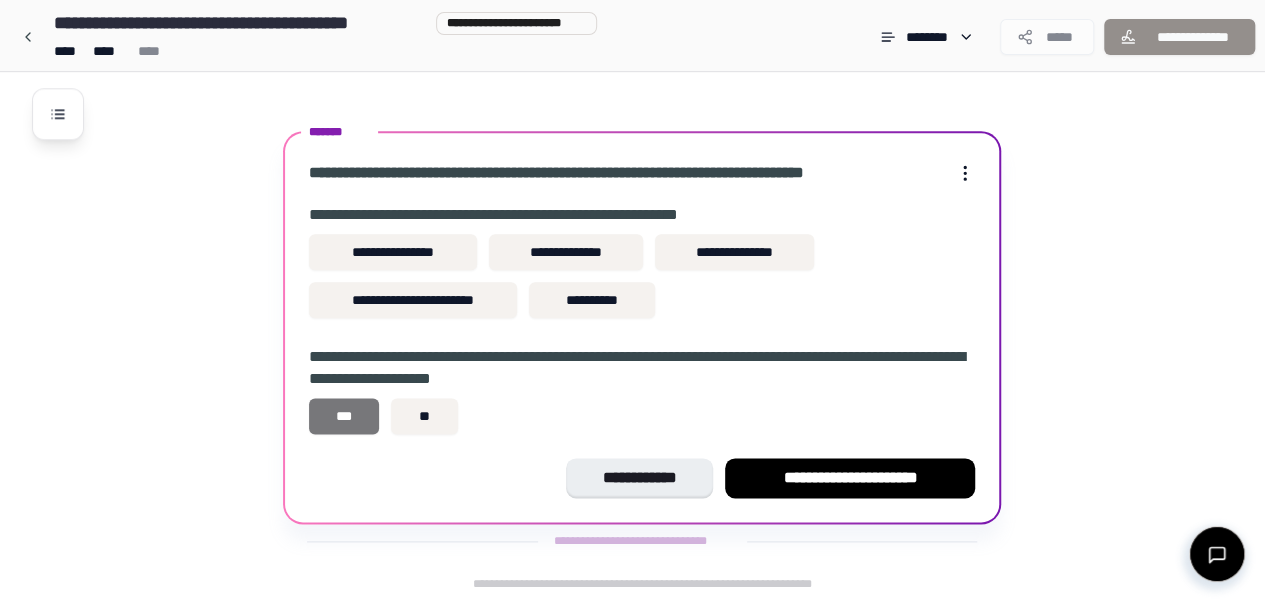 click on "***" at bounding box center (344, 416) 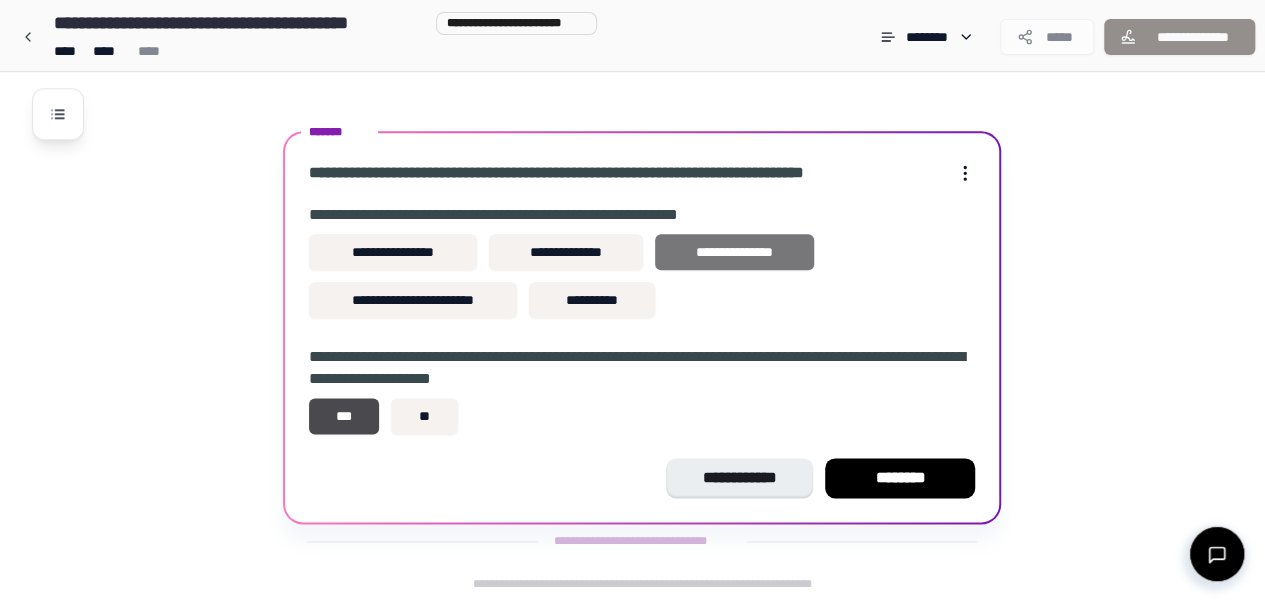 click on "**********" at bounding box center [734, 252] 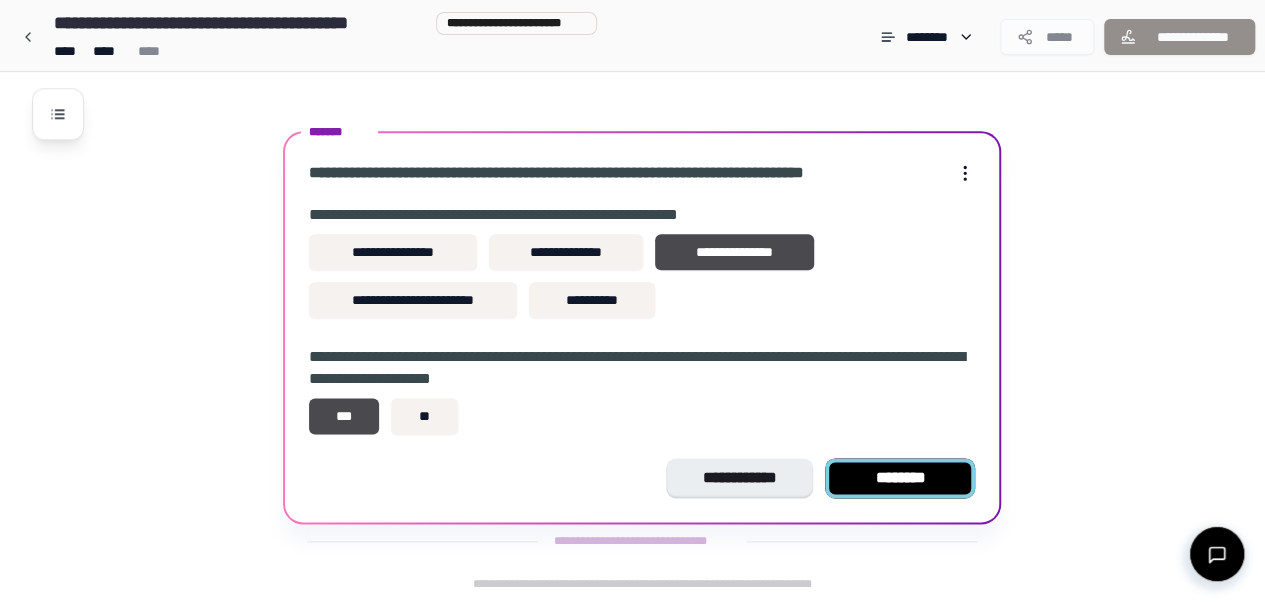 click on "********" at bounding box center [900, 478] 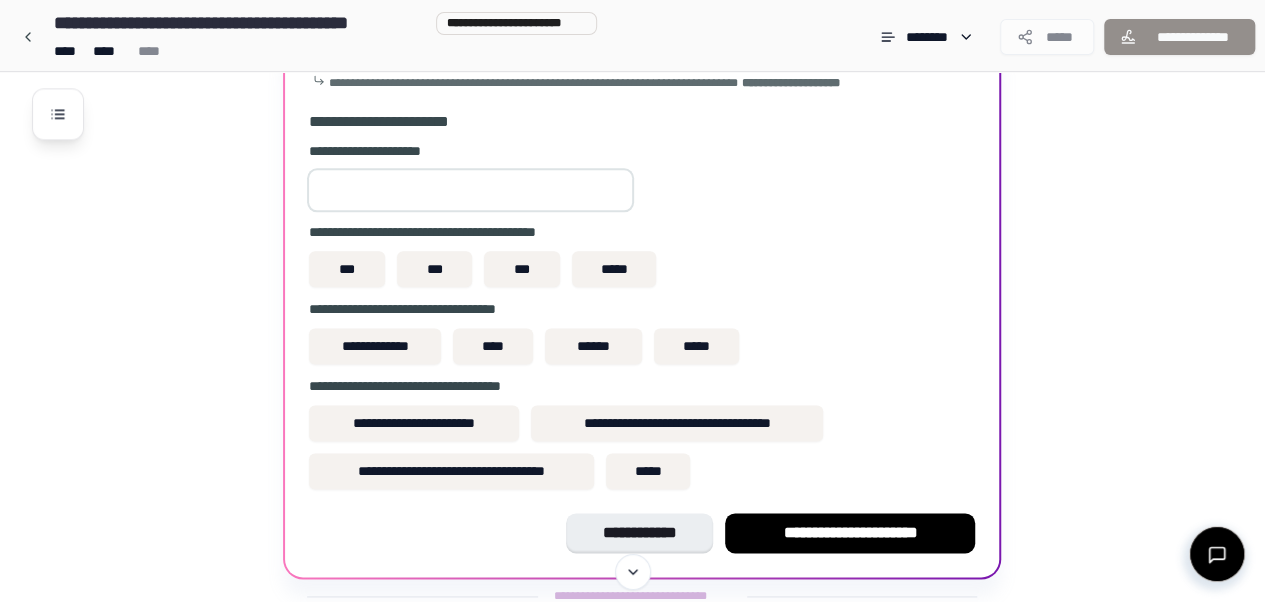 scroll, scrollTop: 1120, scrollLeft: 0, axis: vertical 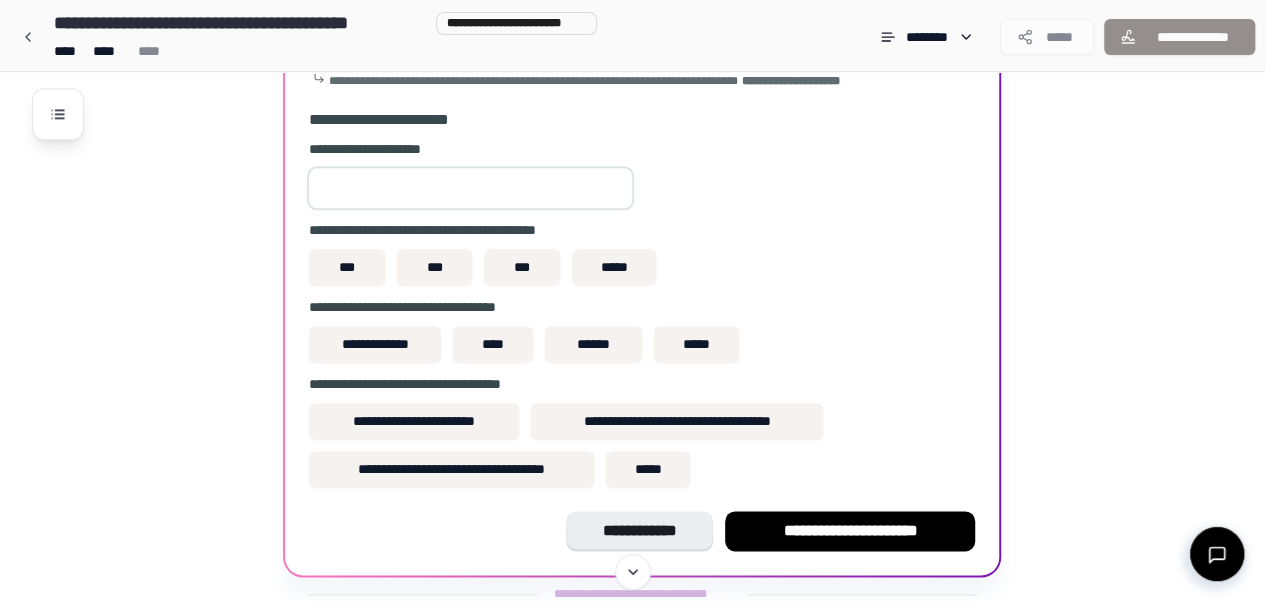 click at bounding box center (470, 188) 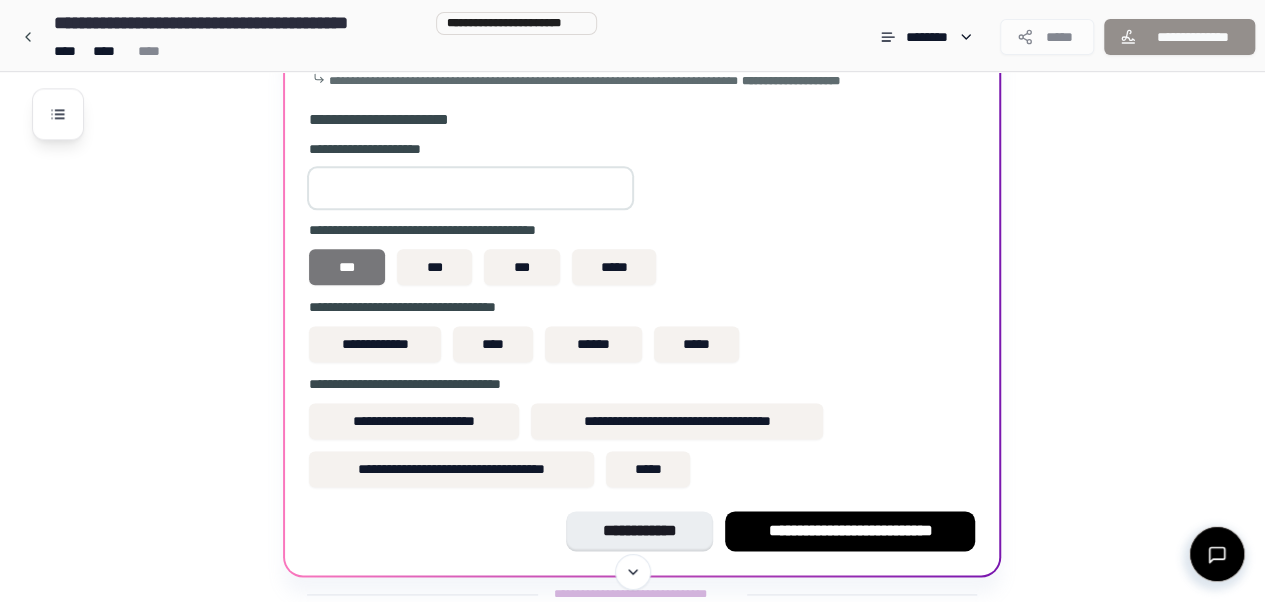 type on "***" 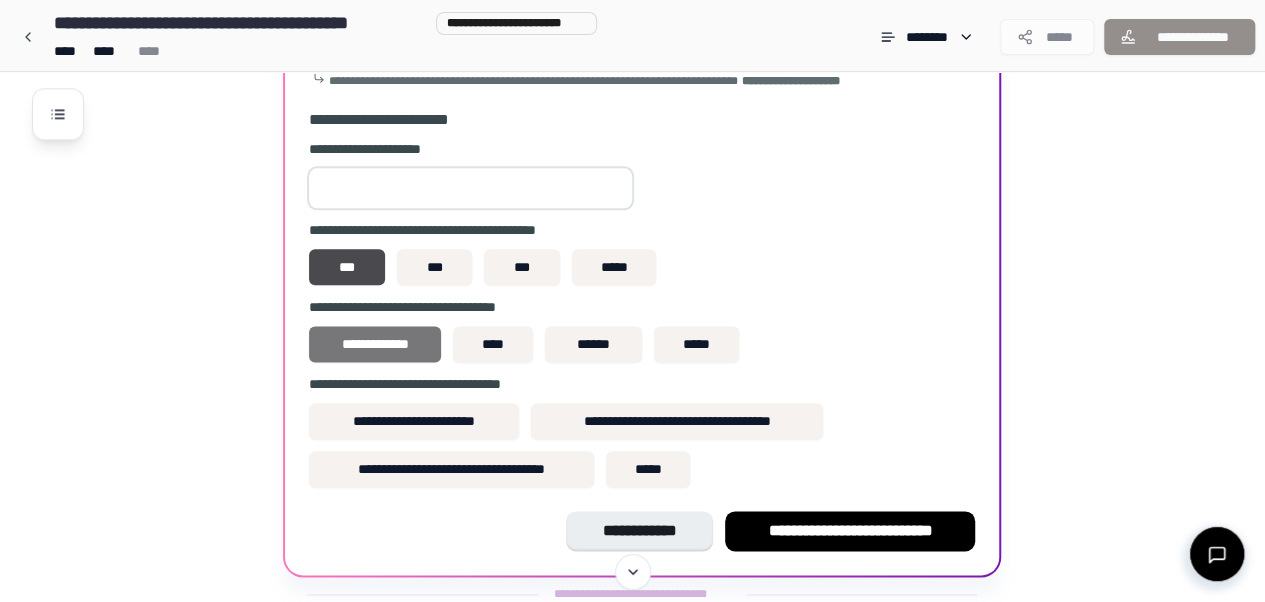click on "**********" at bounding box center [375, 344] 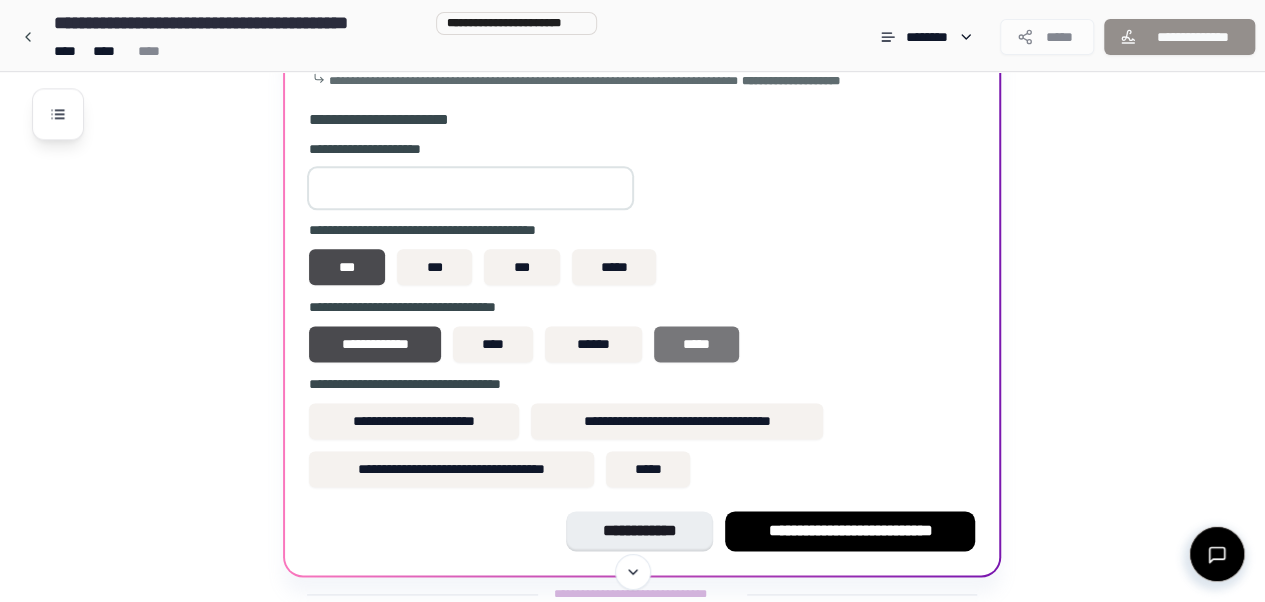 click on "*****" at bounding box center (696, 344) 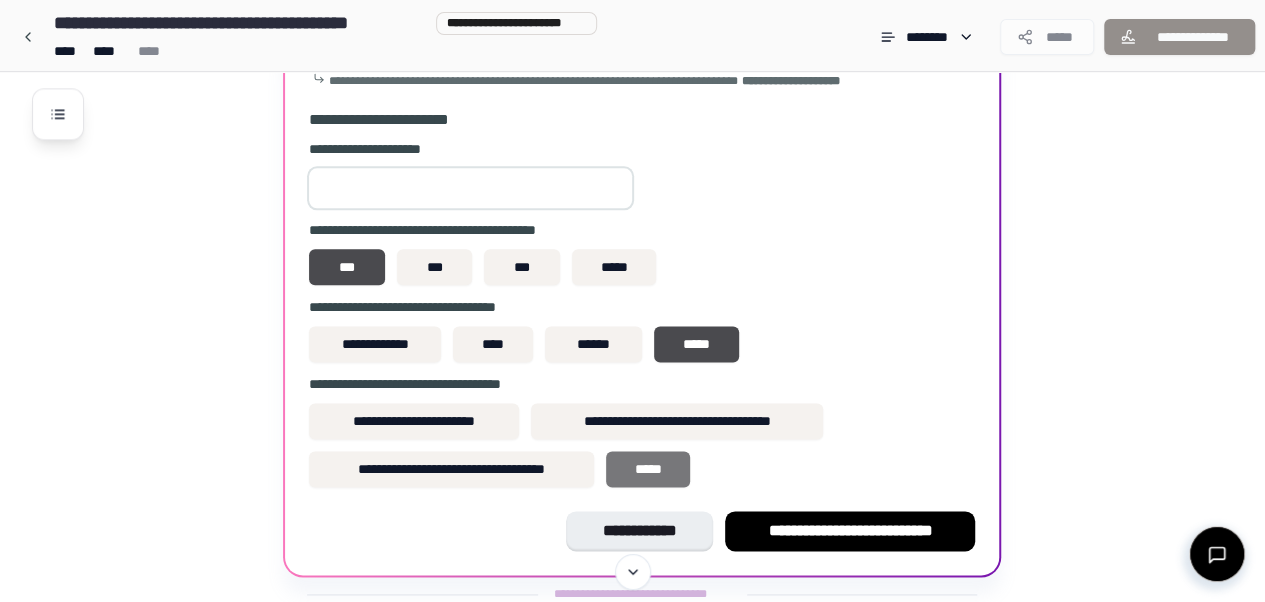 click on "*****" at bounding box center [648, 469] 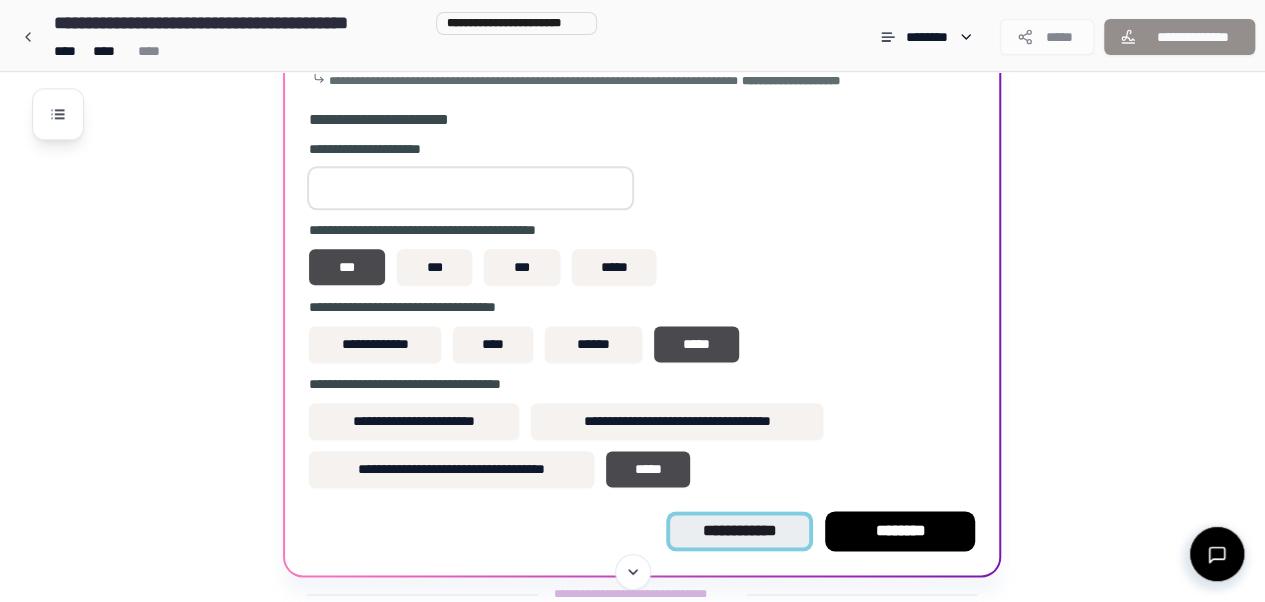 click on "**********" at bounding box center (739, 531) 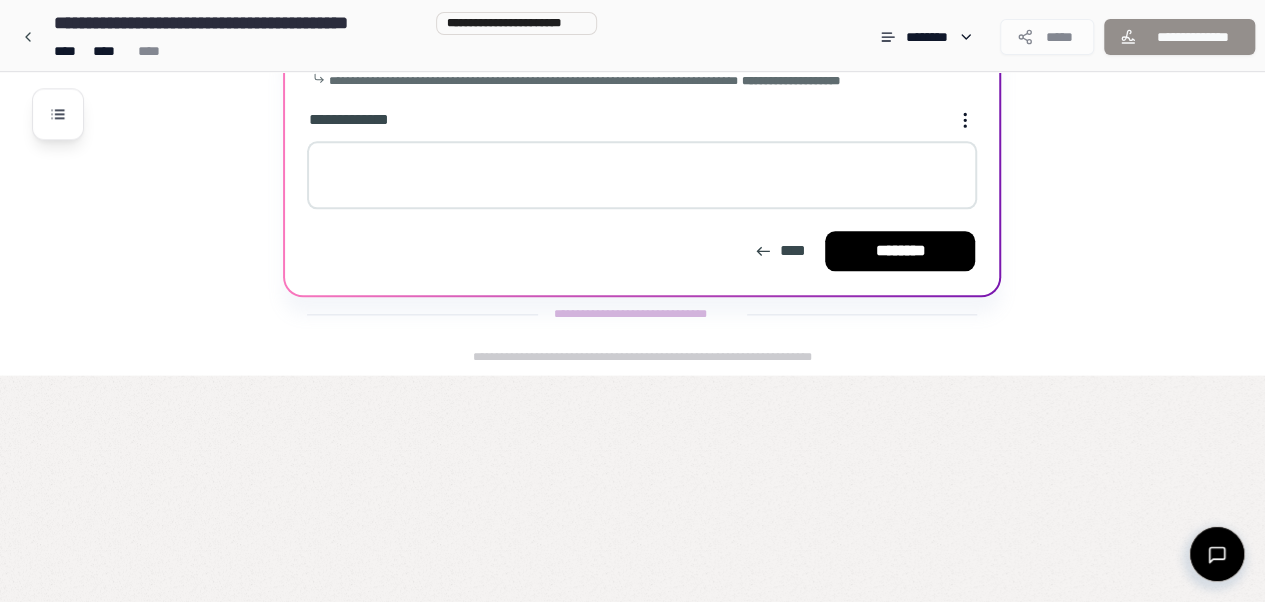 scroll, scrollTop: 893, scrollLeft: 0, axis: vertical 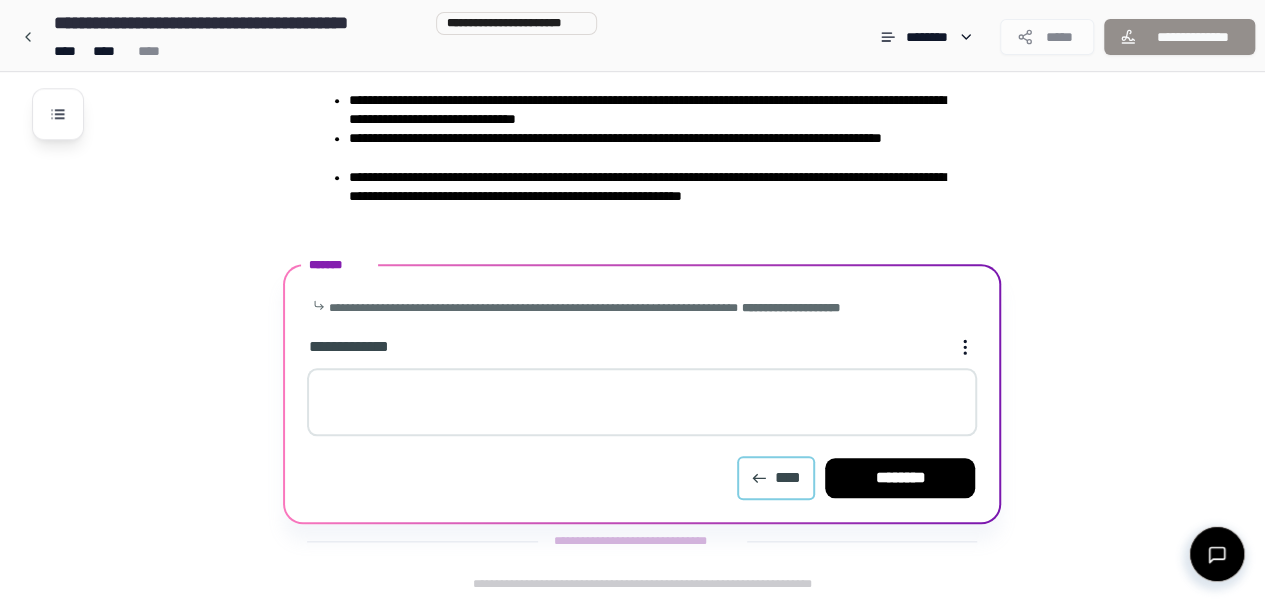 click on "****" at bounding box center (776, 478) 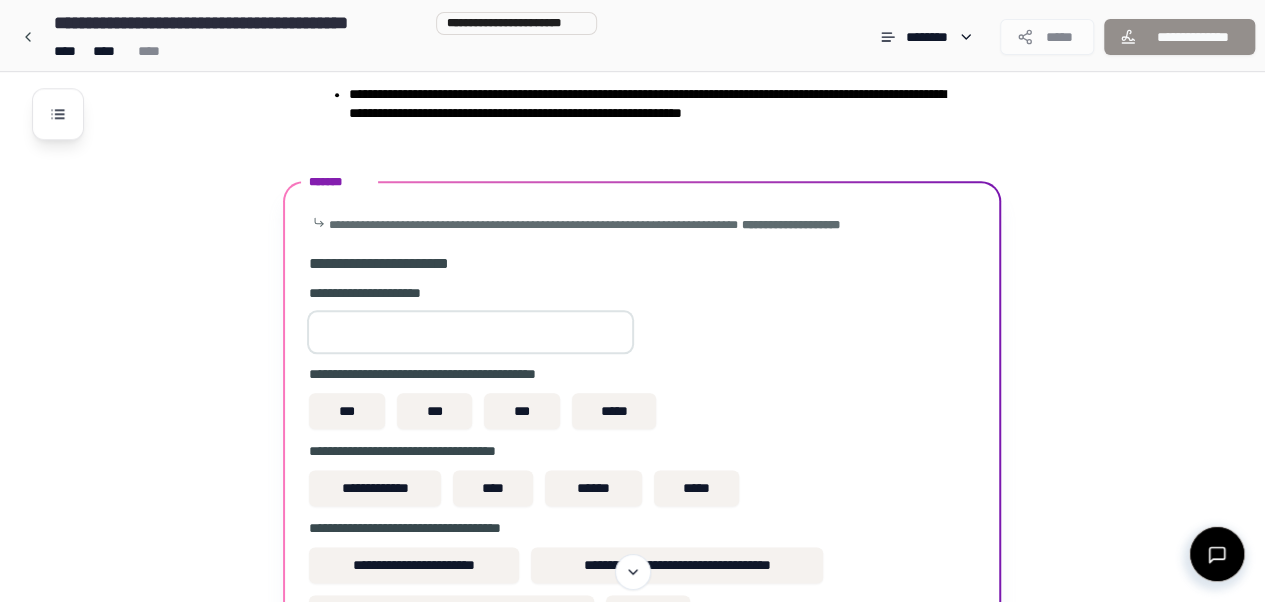 scroll, scrollTop: 975, scrollLeft: 0, axis: vertical 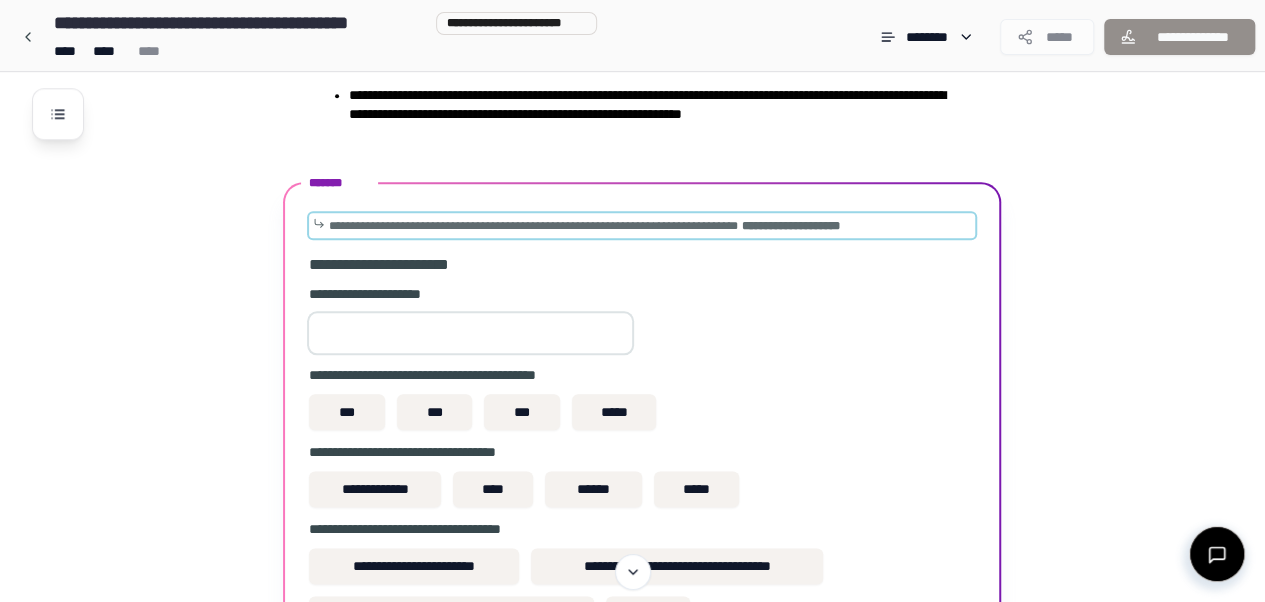 click on "**********" at bounding box center [533, 226] 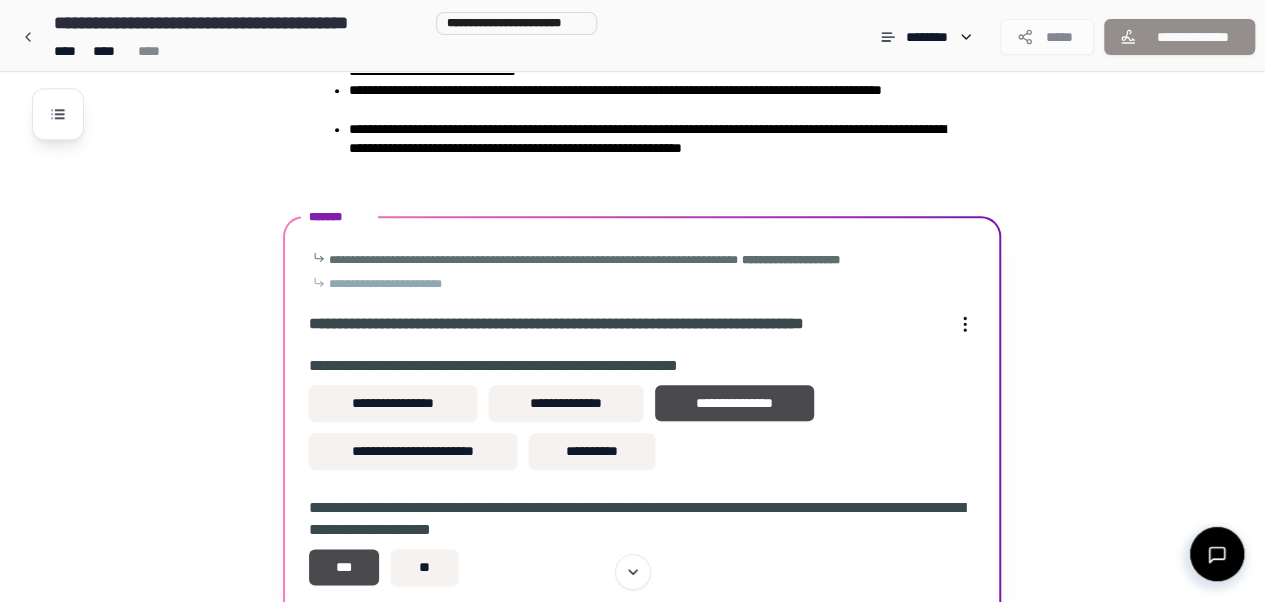 scroll, scrollTop: 1092, scrollLeft: 0, axis: vertical 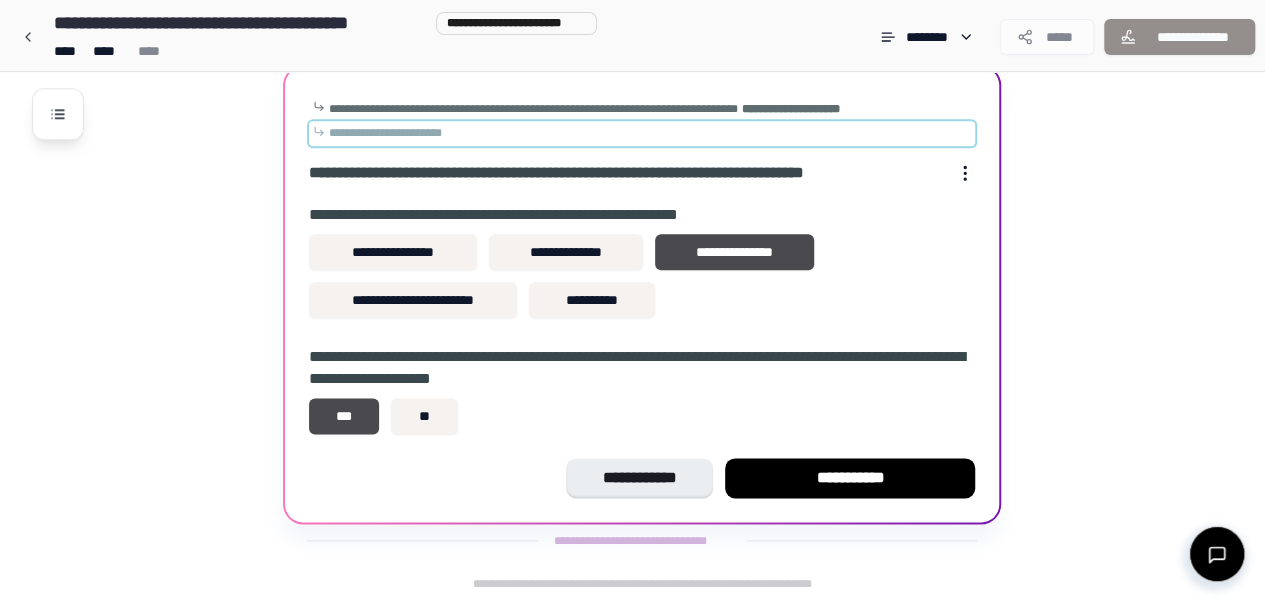 click on "**********" at bounding box center (385, 133) 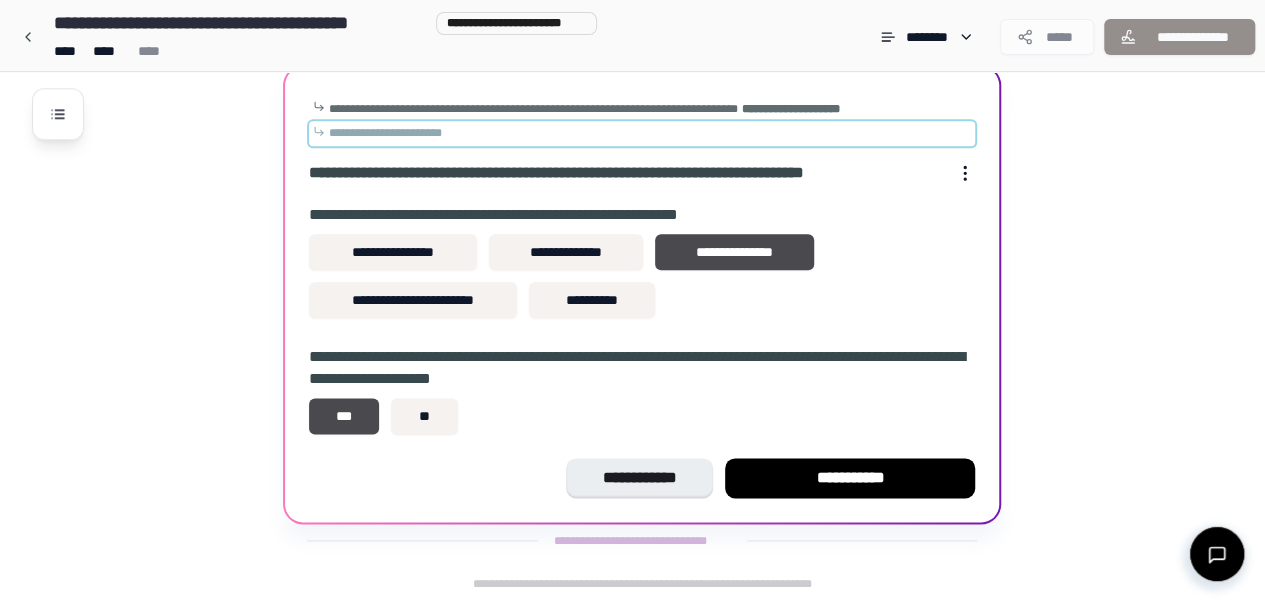 scroll, scrollTop: 1173, scrollLeft: 0, axis: vertical 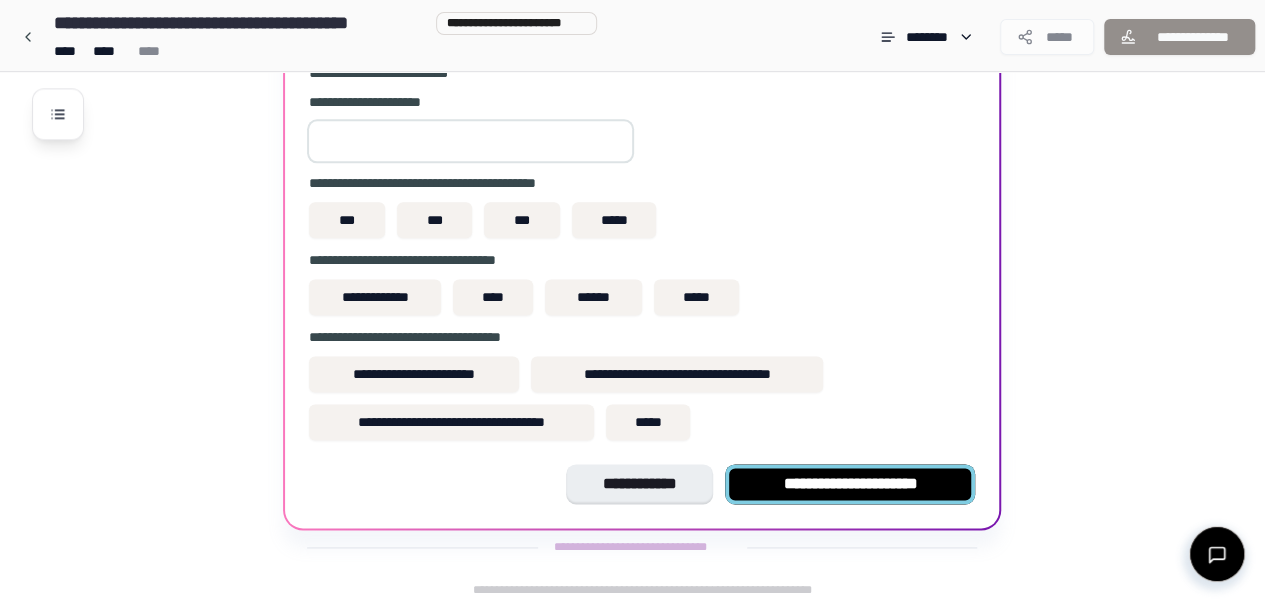 click on "**********" at bounding box center (850, 484) 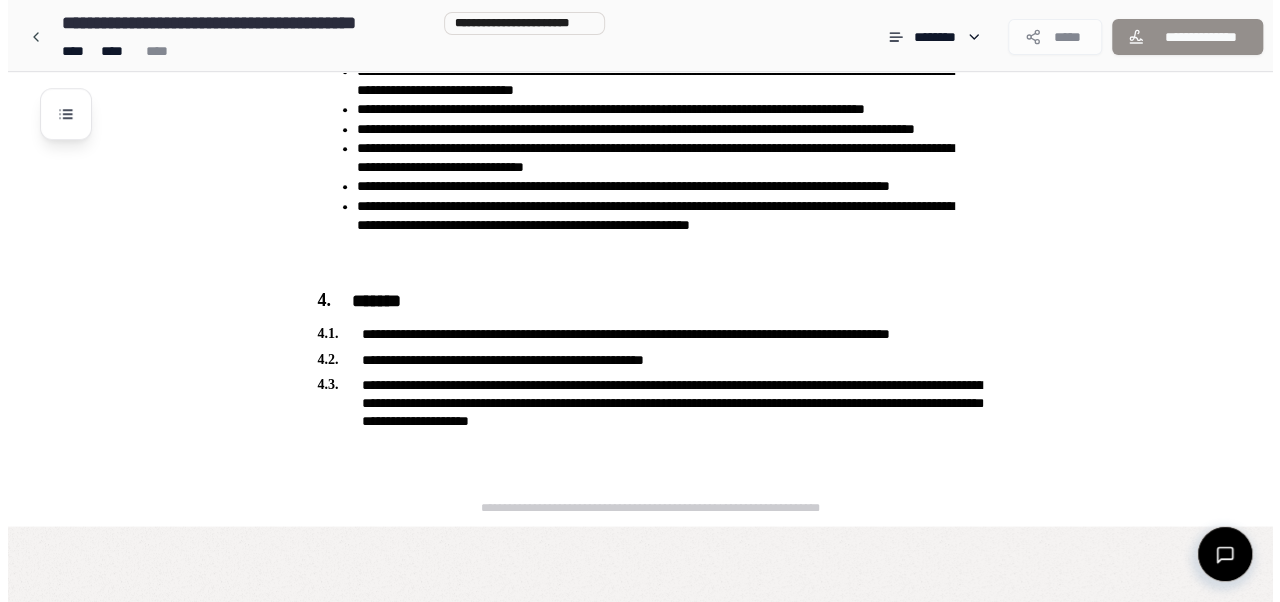 scroll, scrollTop: 908, scrollLeft: 0, axis: vertical 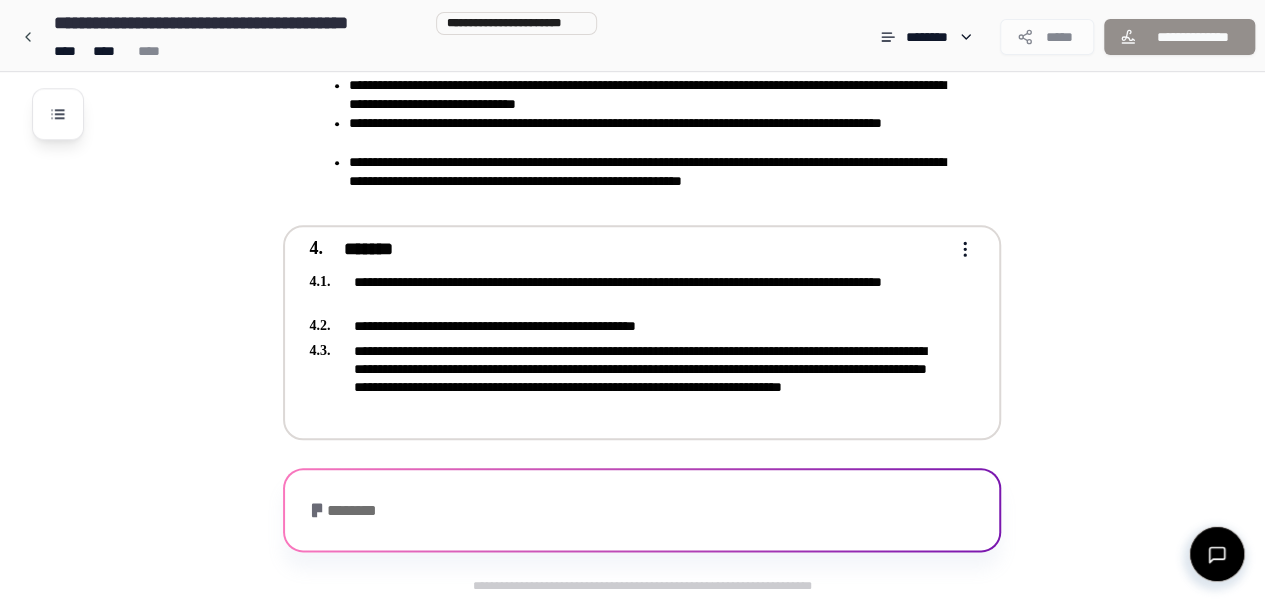 click on "**********" at bounding box center (632, -153) 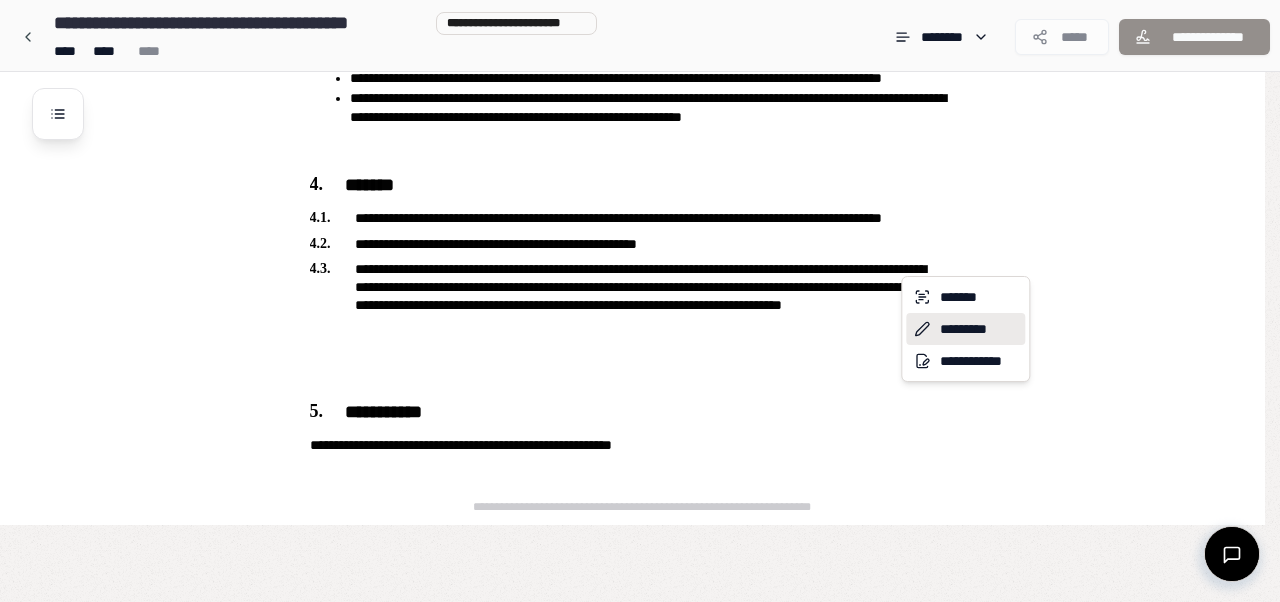scroll, scrollTop: 908, scrollLeft: 0, axis: vertical 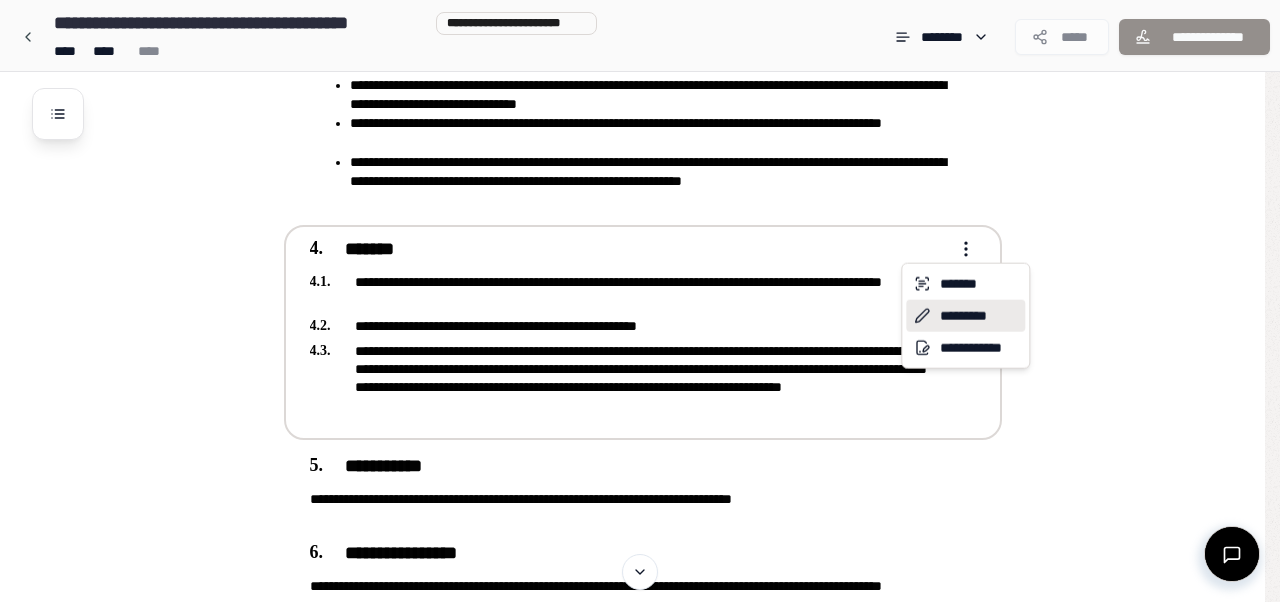 click on "*********" at bounding box center (965, 316) 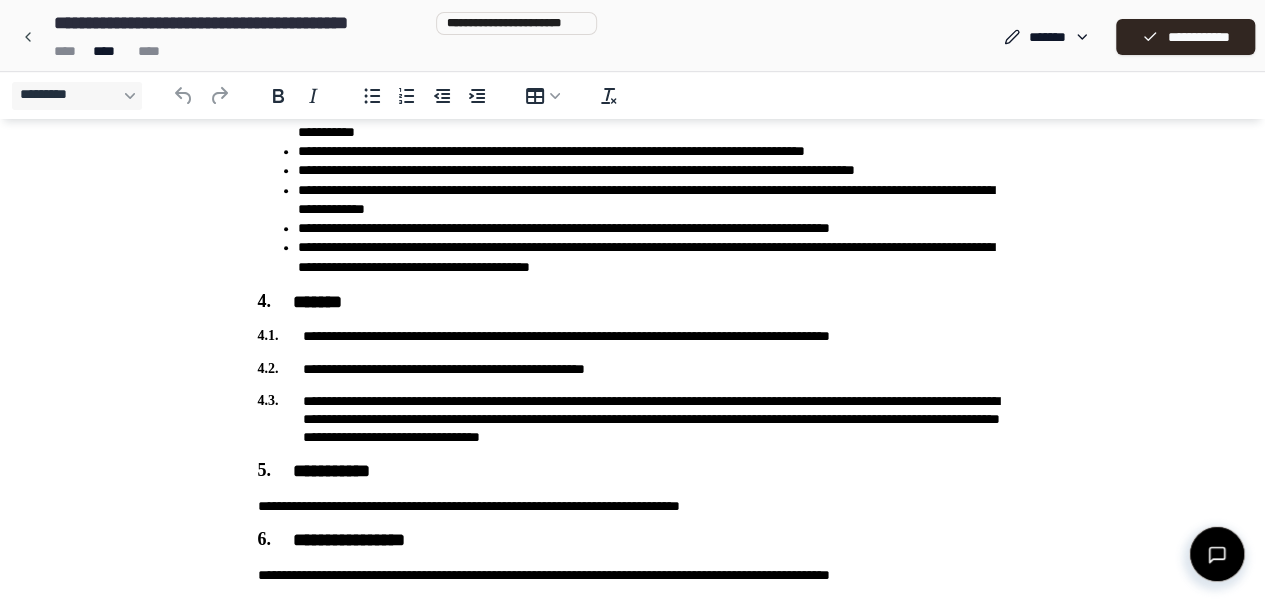 scroll, scrollTop: 714, scrollLeft: 0, axis: vertical 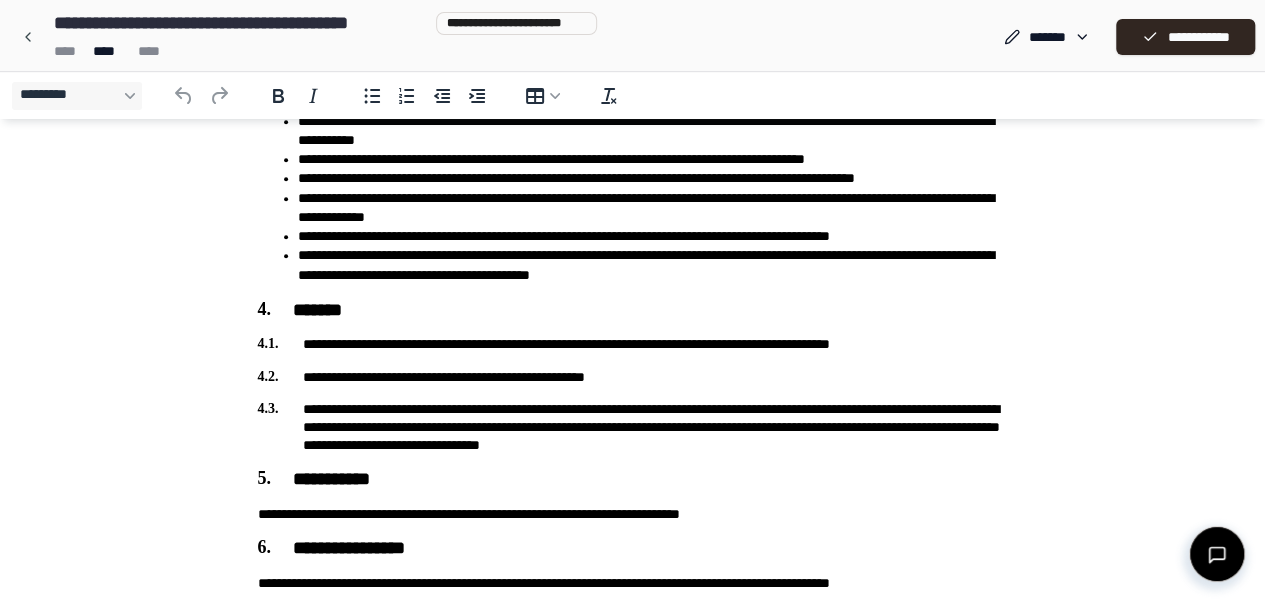 click on "**********" at bounding box center (633, 344) 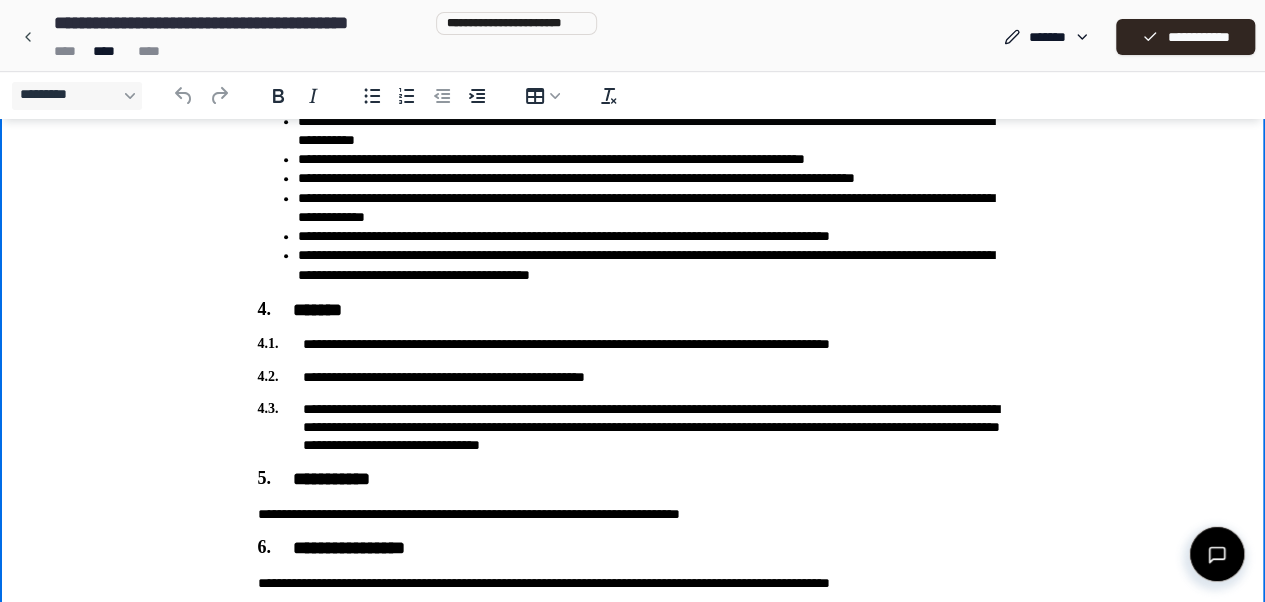 click on "**********" at bounding box center (633, 344) 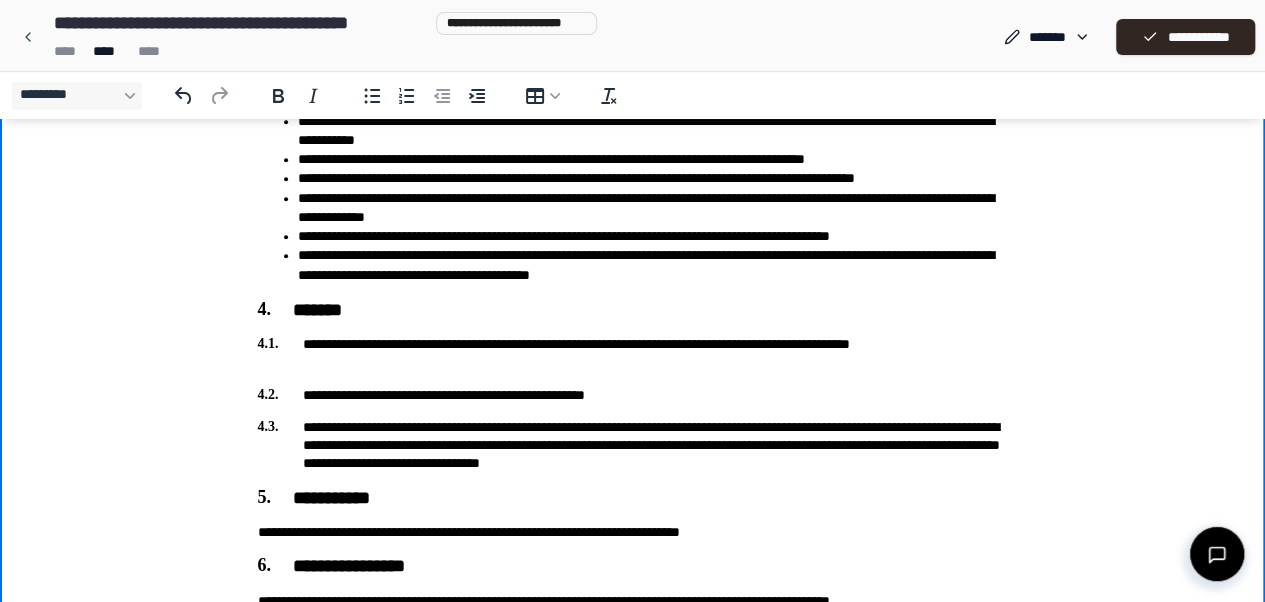 click on "**********" at bounding box center (633, 353) 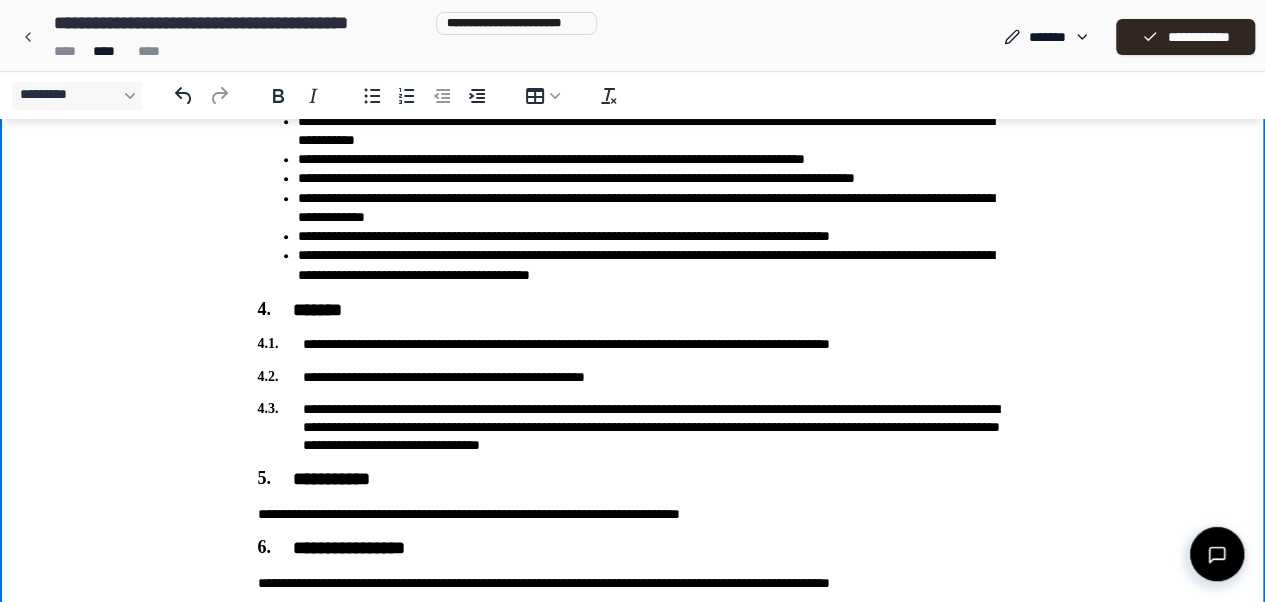 click on "**********" at bounding box center [633, 344] 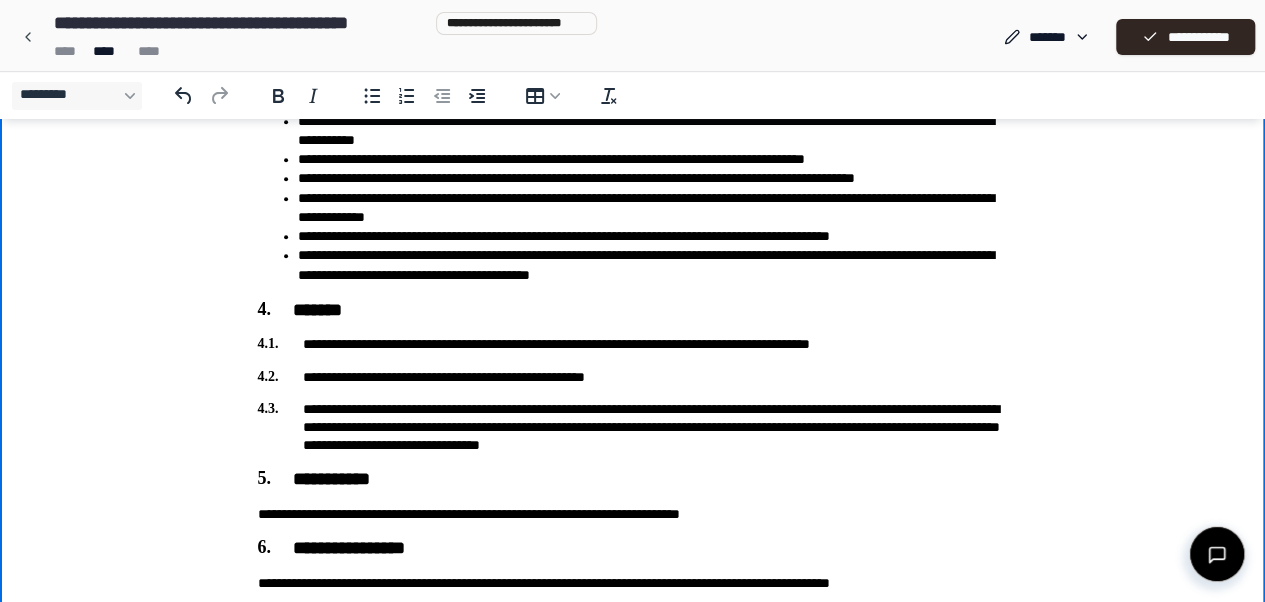 click on "**********" at bounding box center (633, 344) 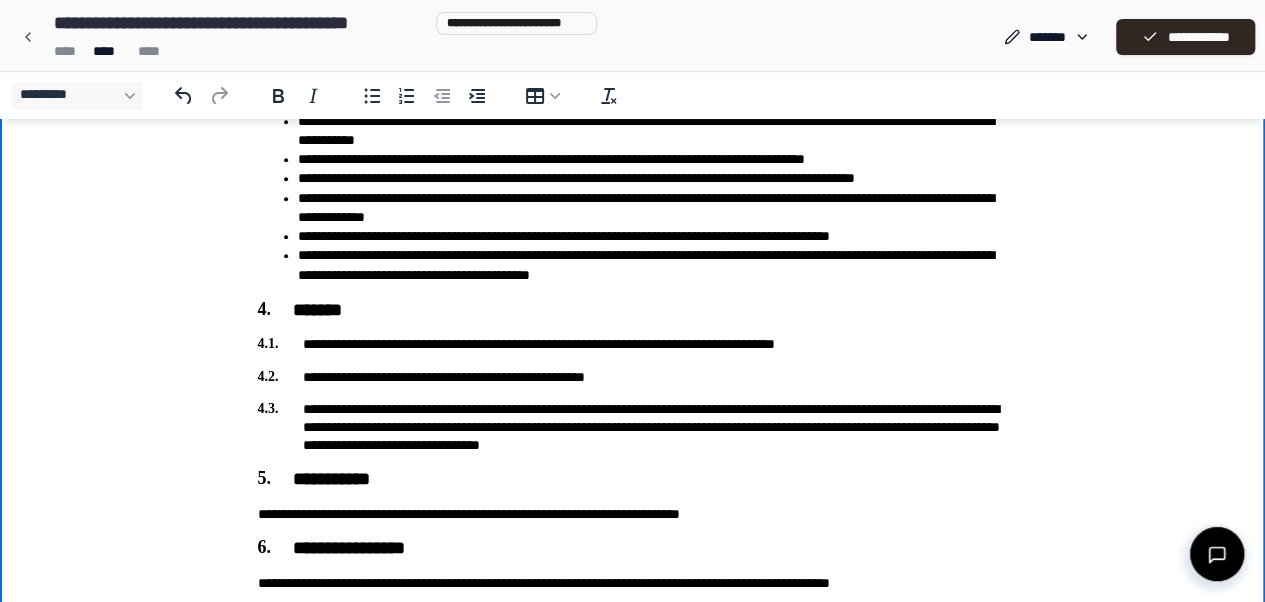 click on "**********" at bounding box center [633, 377] 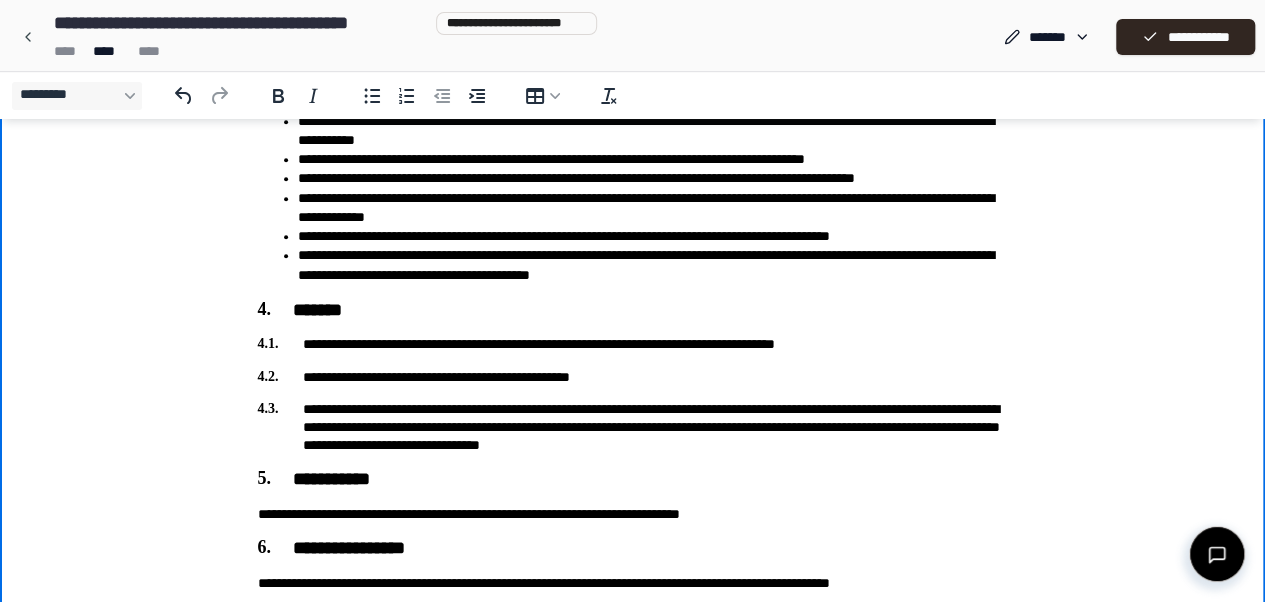 click on "**********" at bounding box center (633, 377) 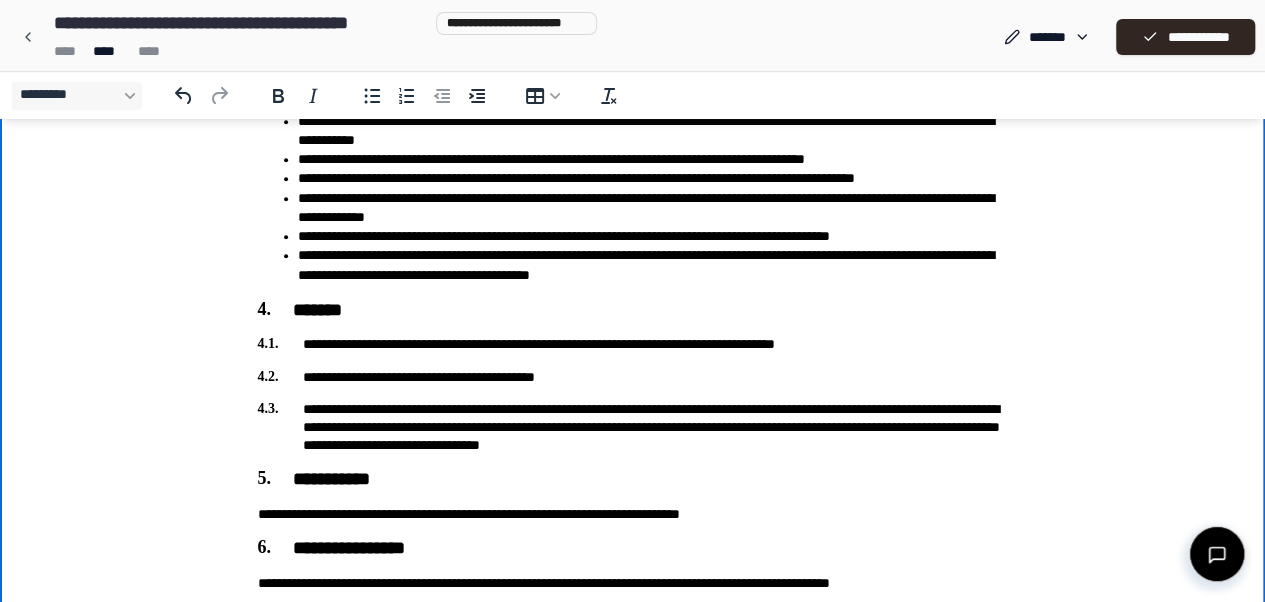 click on "**********" at bounding box center (633, 377) 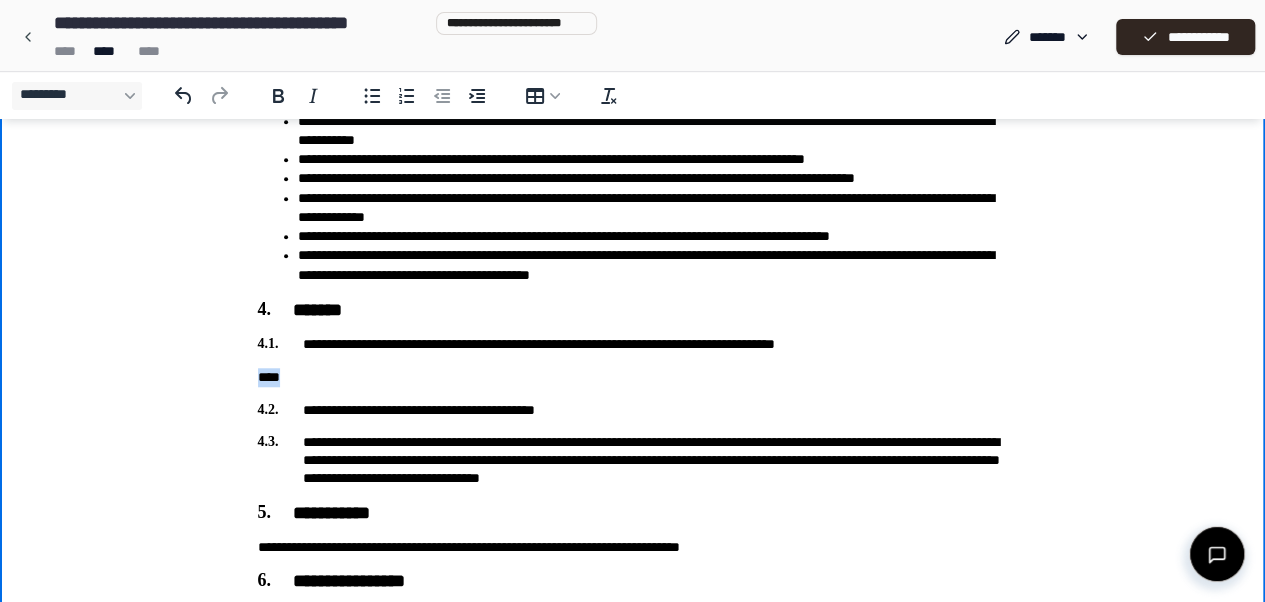 drag, startPoint x: 286, startPoint y: 375, endPoint x: 251, endPoint y: 376, distance: 35.014282 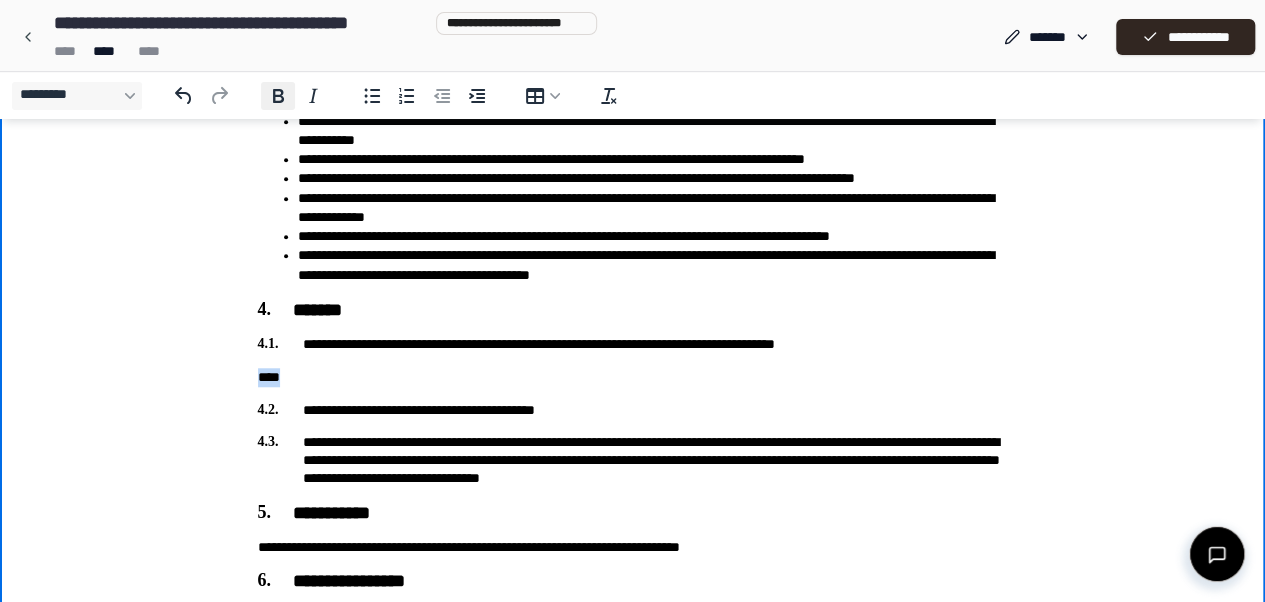 click 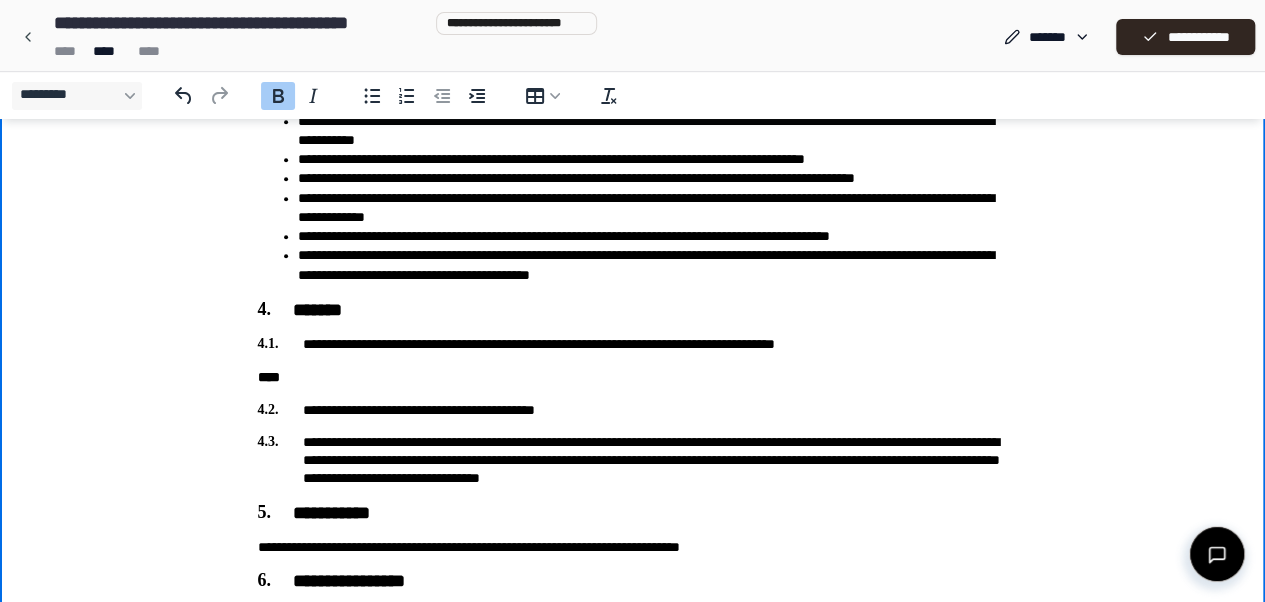 click on "****" at bounding box center [633, 377] 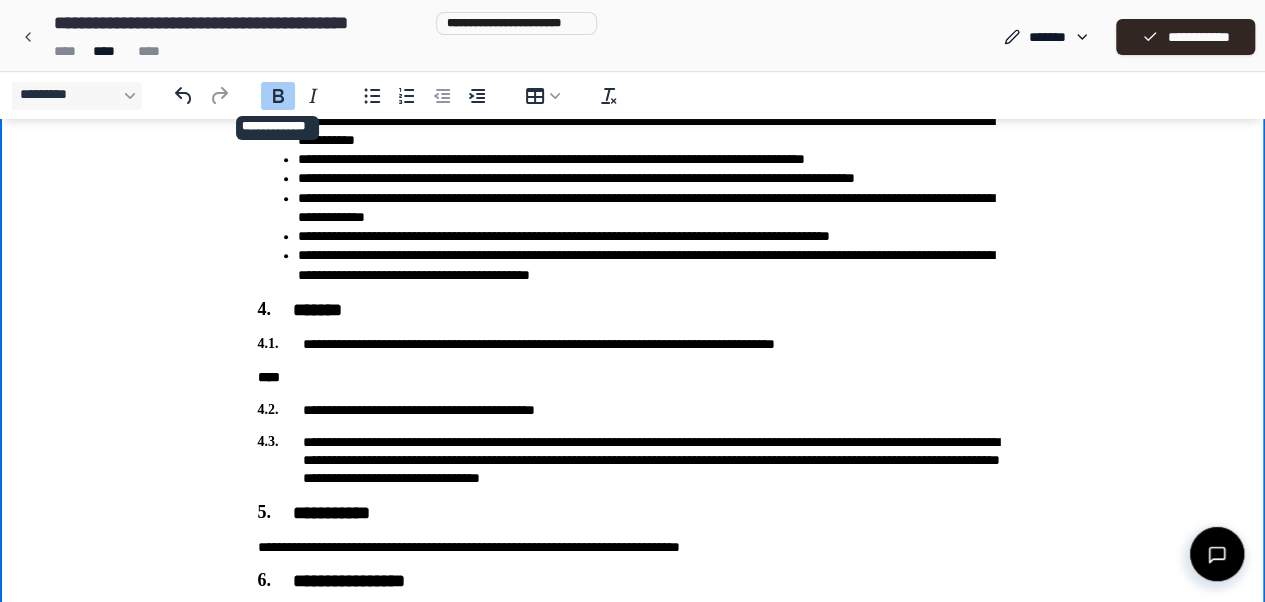 click 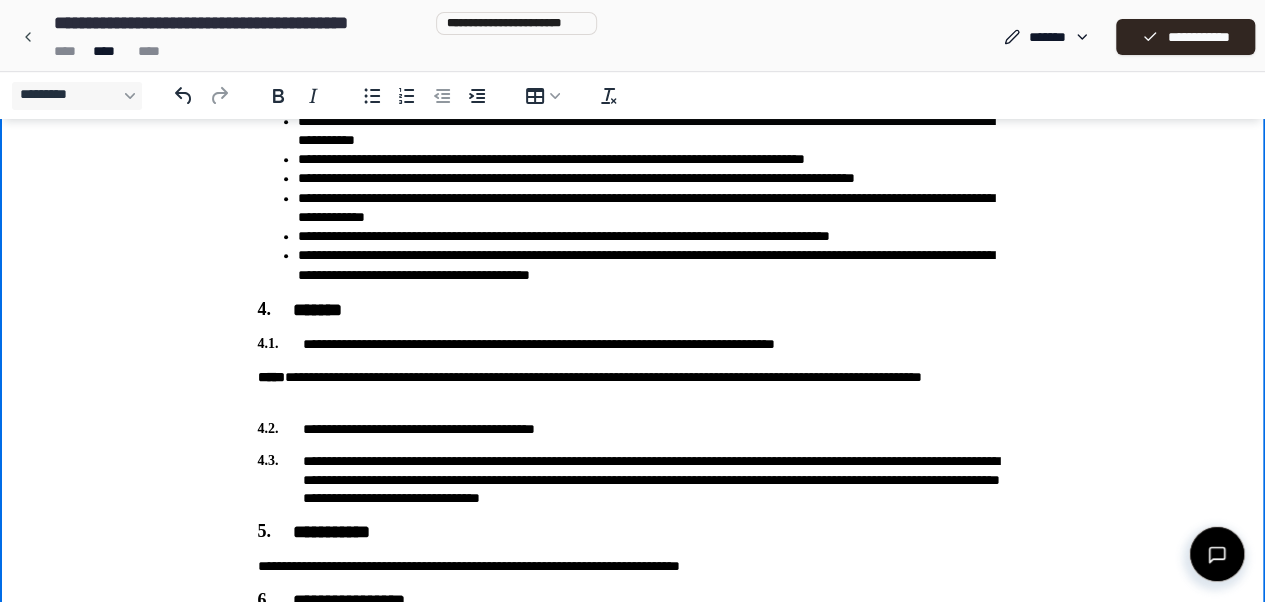click on "**********" at bounding box center [633, 40] 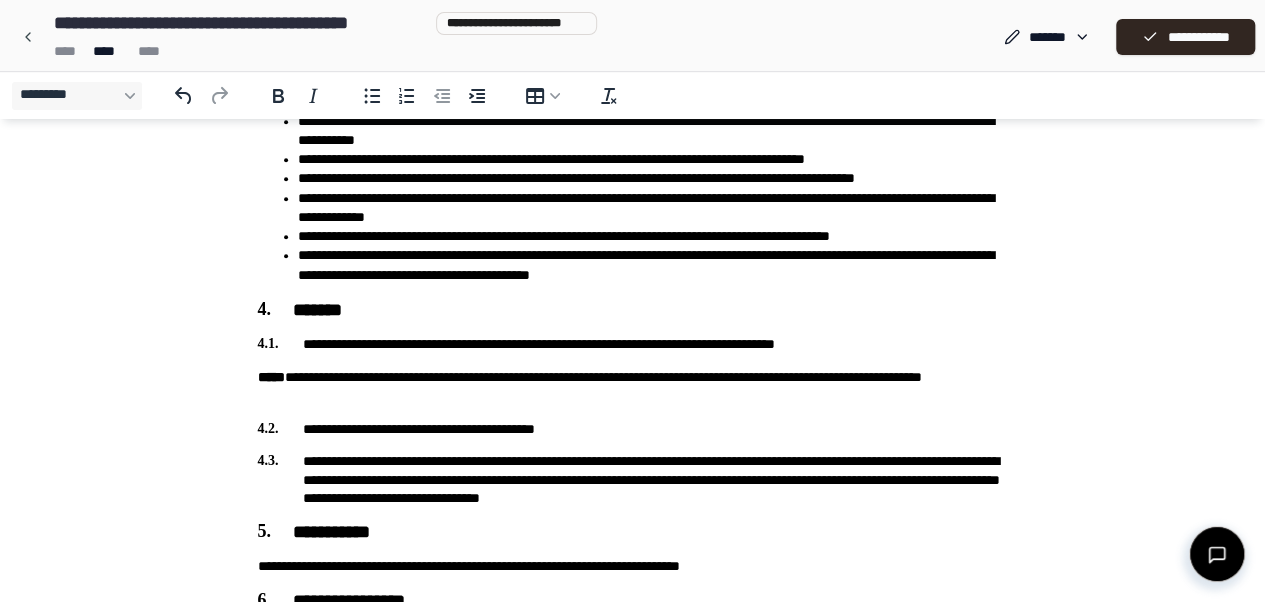 click on "**********" at bounding box center [603, 377] 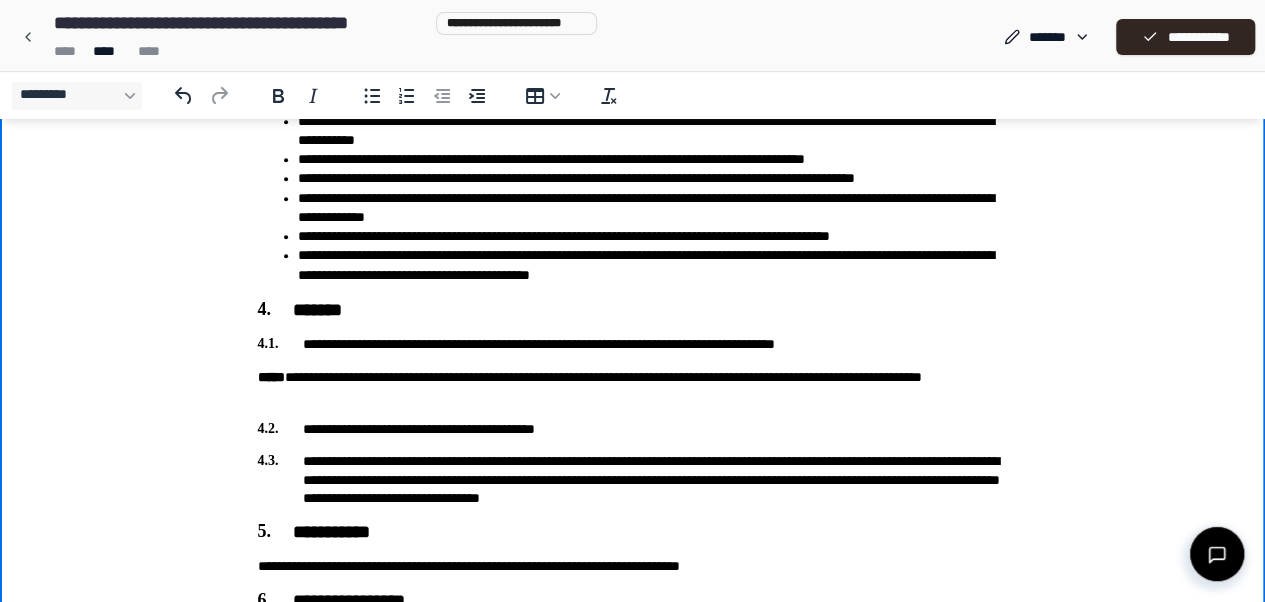 click on "**********" at bounding box center [603, 377] 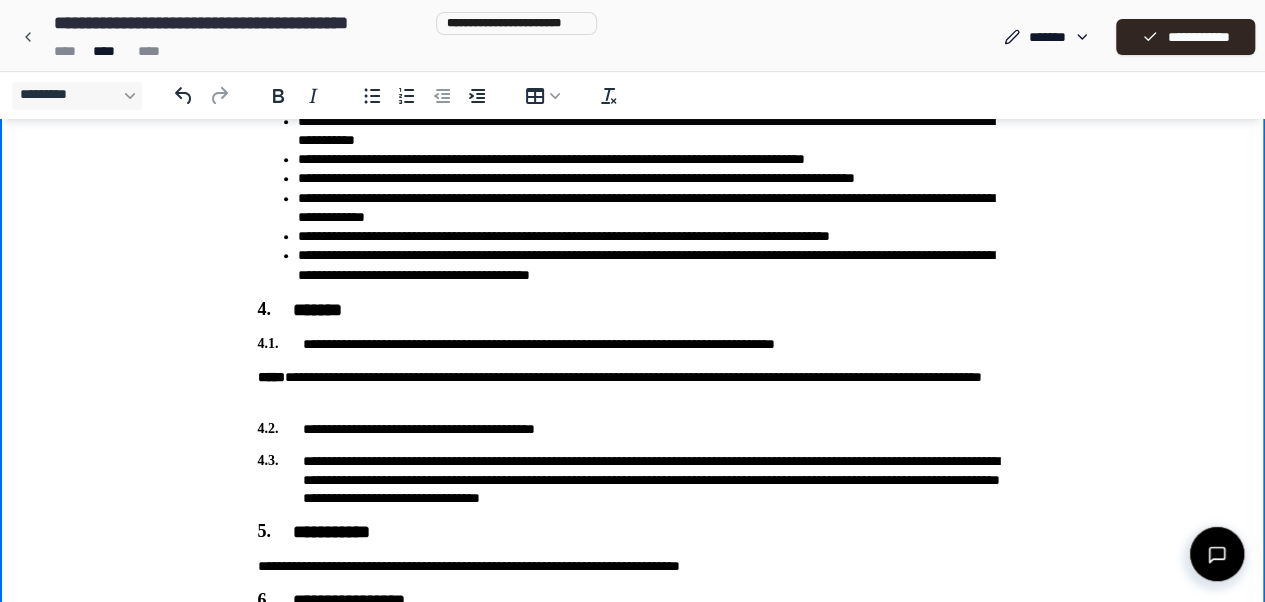 click on "**********" at bounding box center [633, 387] 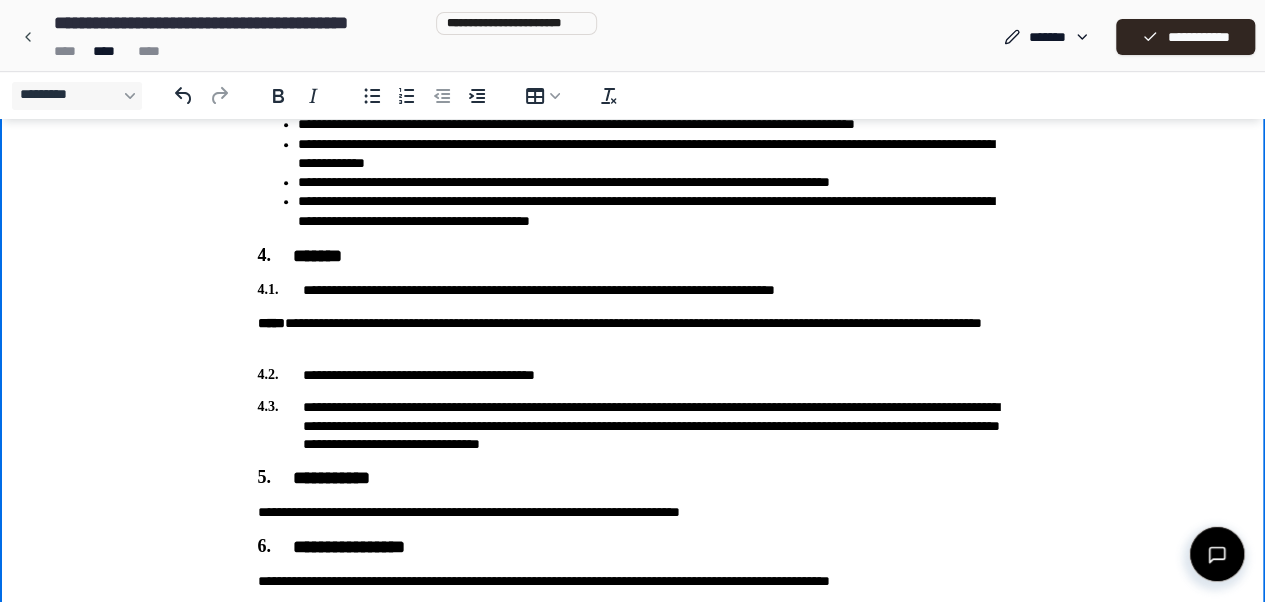 scroll, scrollTop: 772, scrollLeft: 0, axis: vertical 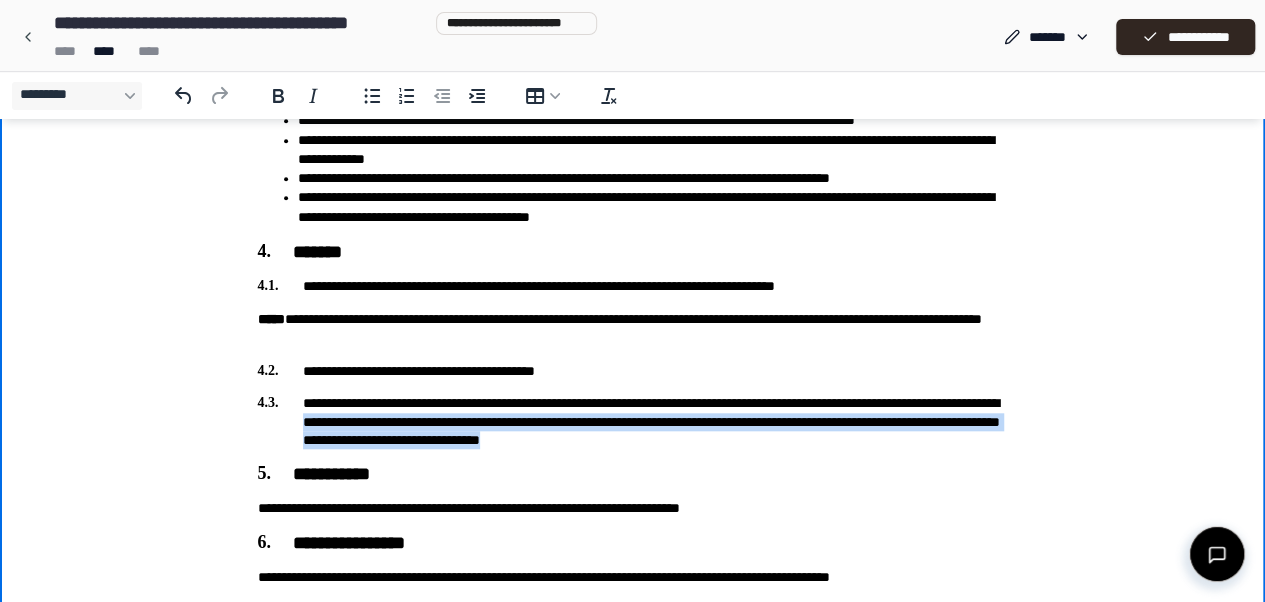drag, startPoint x: 956, startPoint y: 439, endPoint x: 504, endPoint y: 427, distance: 452.15927 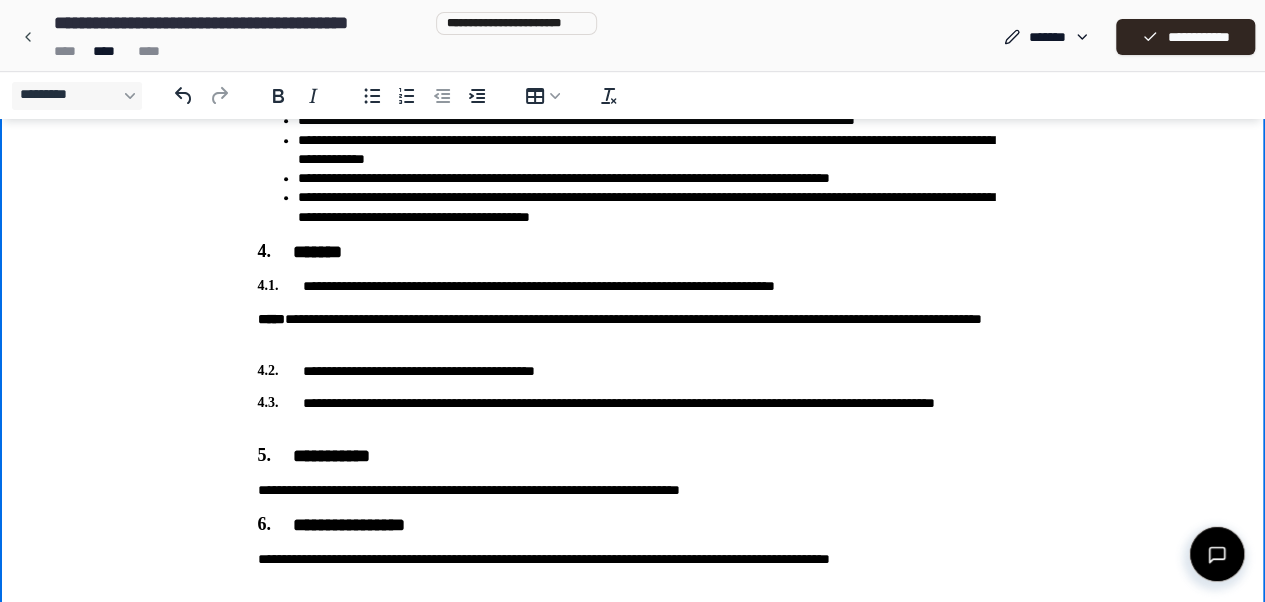 scroll, scrollTop: 827, scrollLeft: 0, axis: vertical 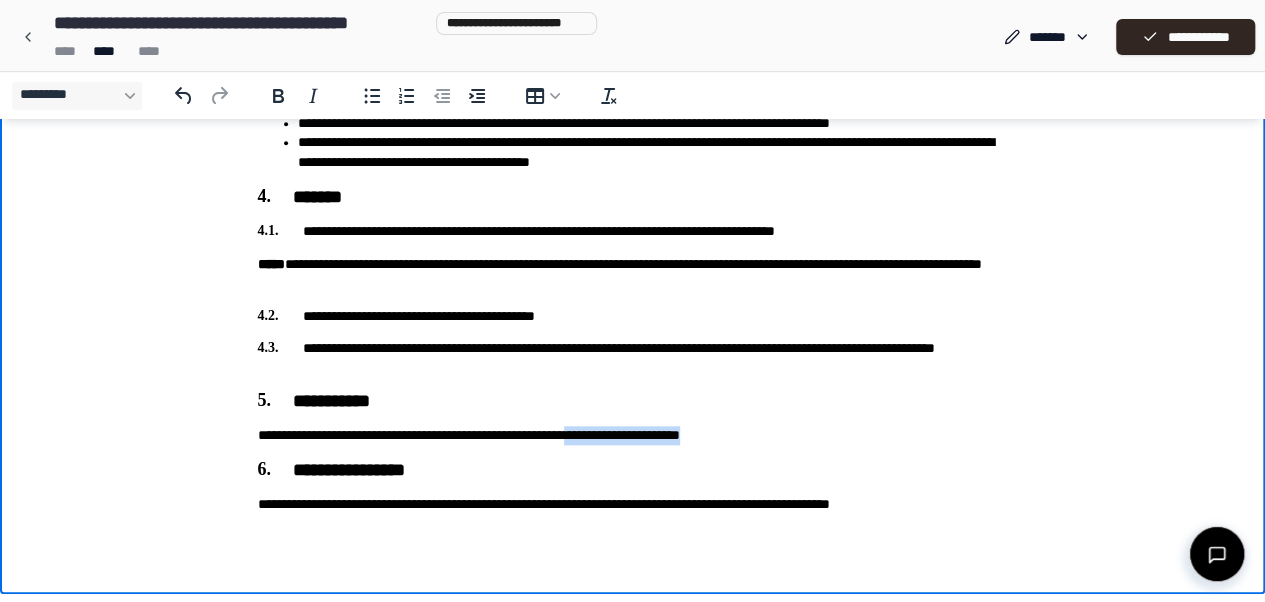 drag, startPoint x: 774, startPoint y: 436, endPoint x: 637, endPoint y: 440, distance: 137.05838 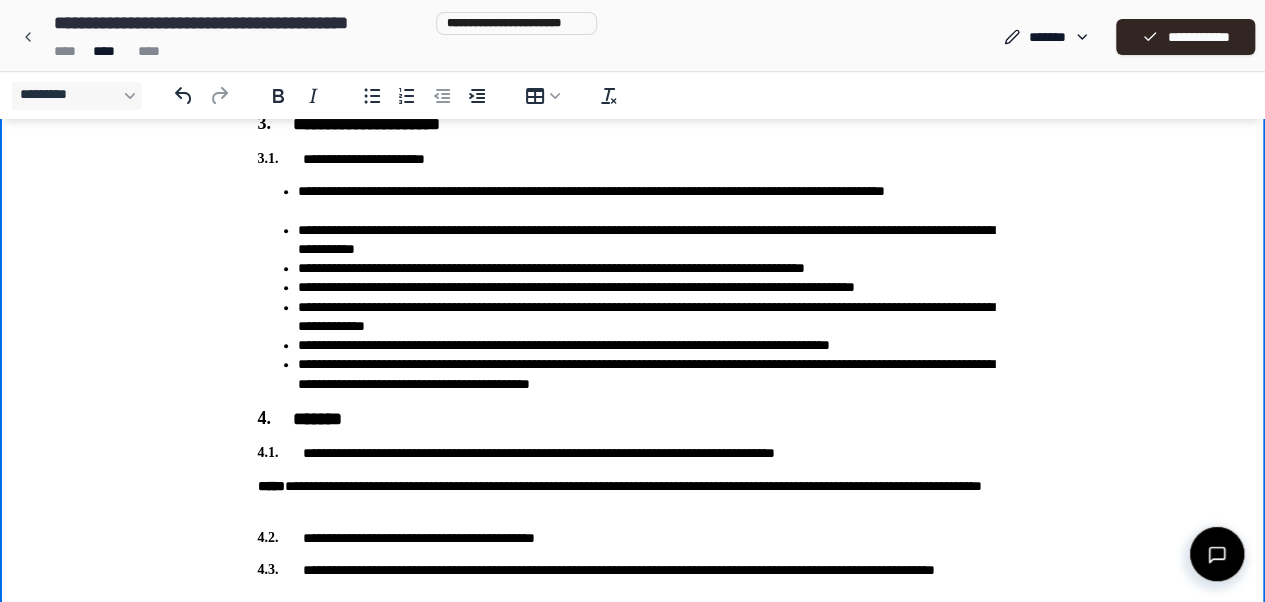 scroll, scrollTop: 827, scrollLeft: 0, axis: vertical 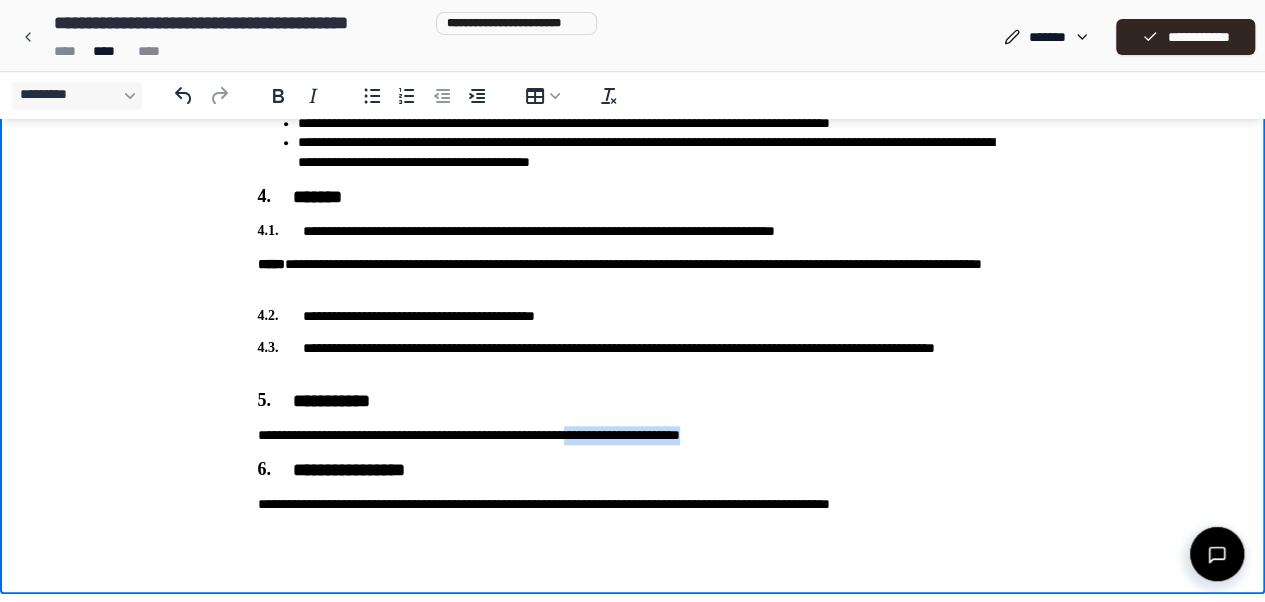 click on "**********" at bounding box center (633, 435) 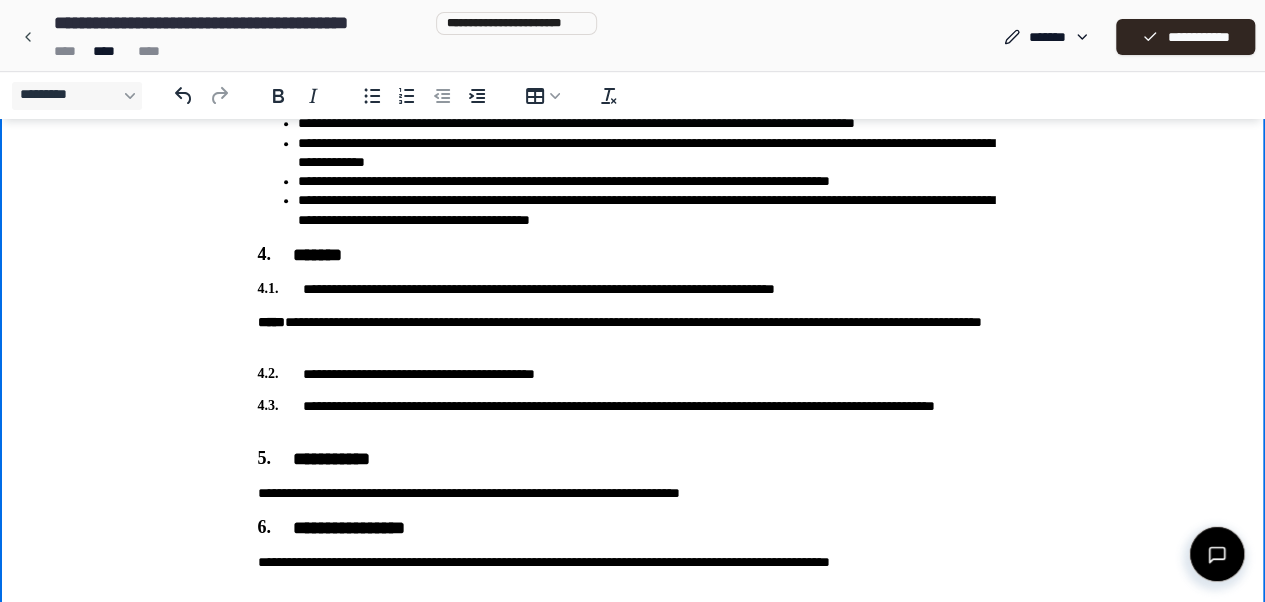 scroll, scrollTop: 827, scrollLeft: 0, axis: vertical 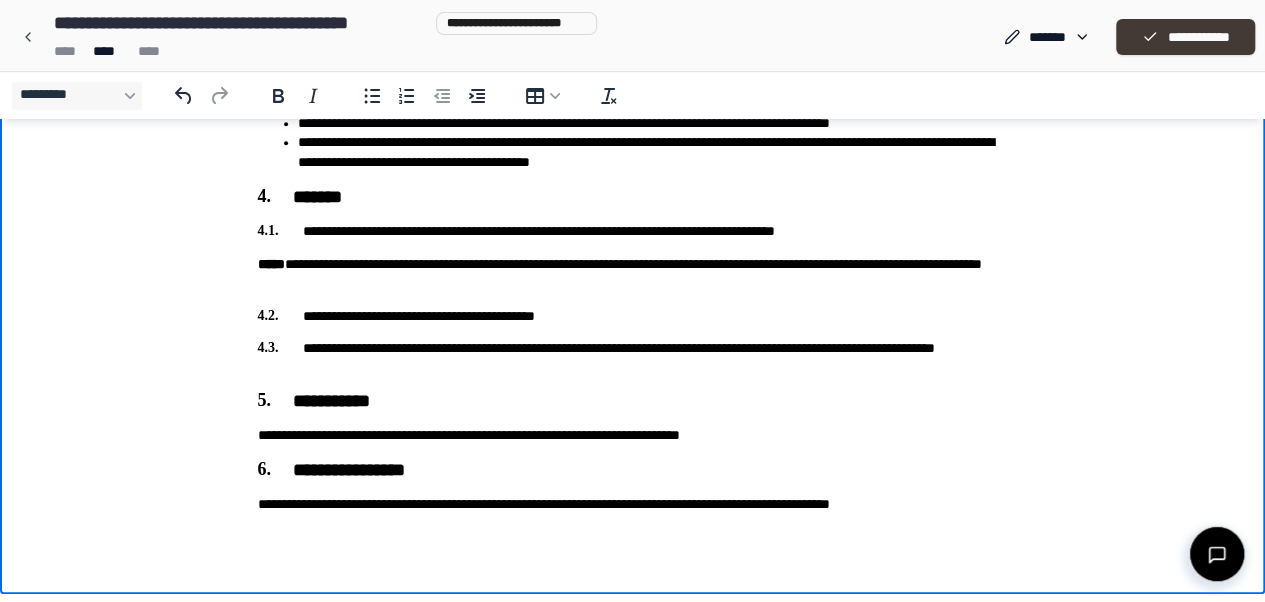 click on "**********" at bounding box center [1185, 37] 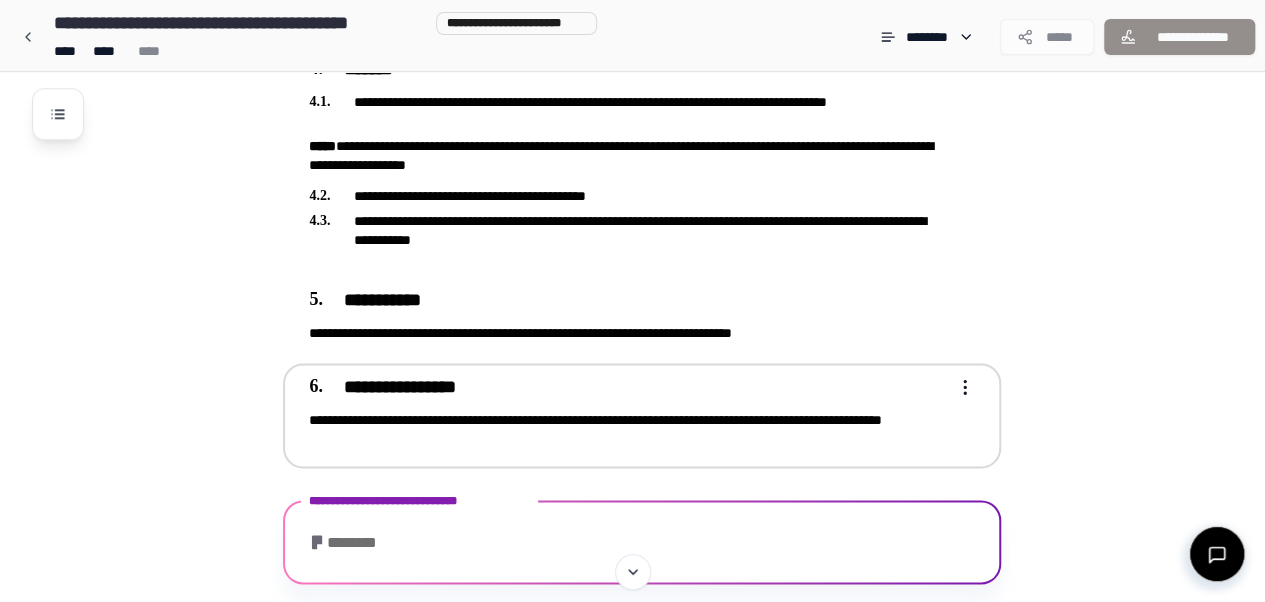 scroll, scrollTop: 1089, scrollLeft: 0, axis: vertical 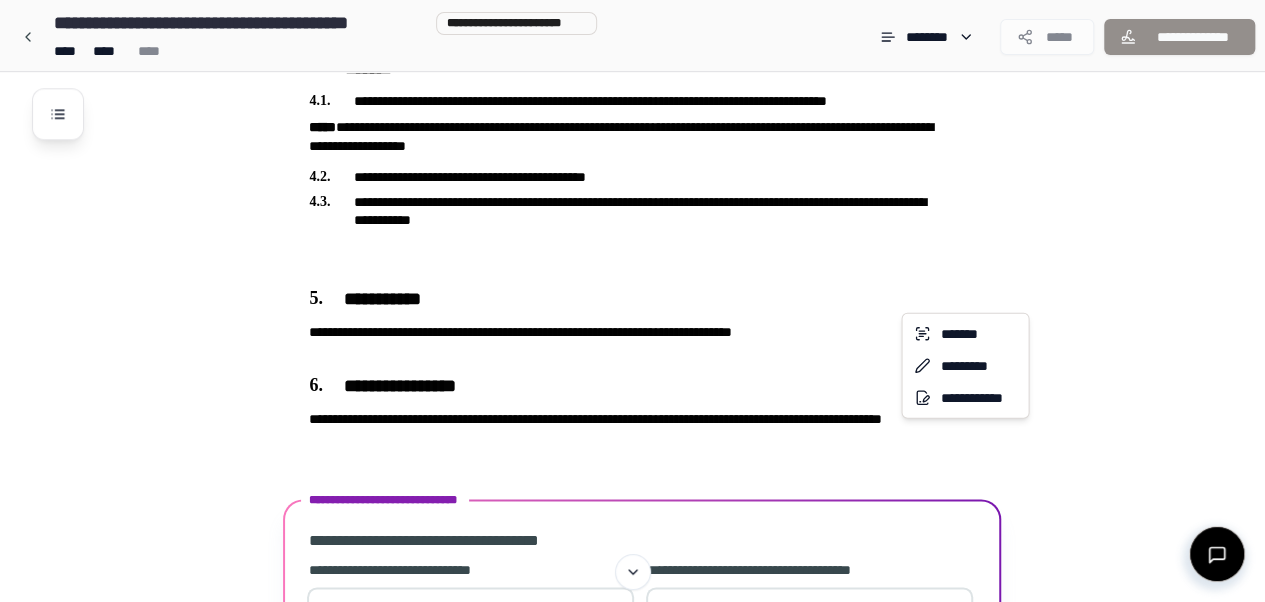click on "**********" at bounding box center (632, -146) 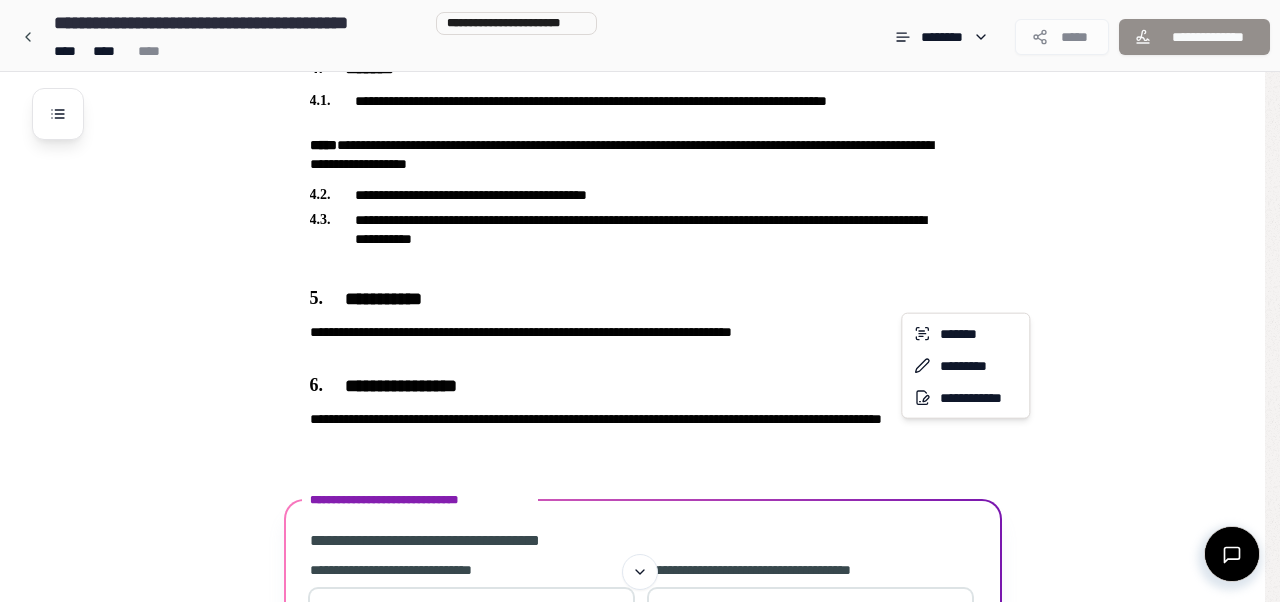 click on "**********" at bounding box center (640, -146) 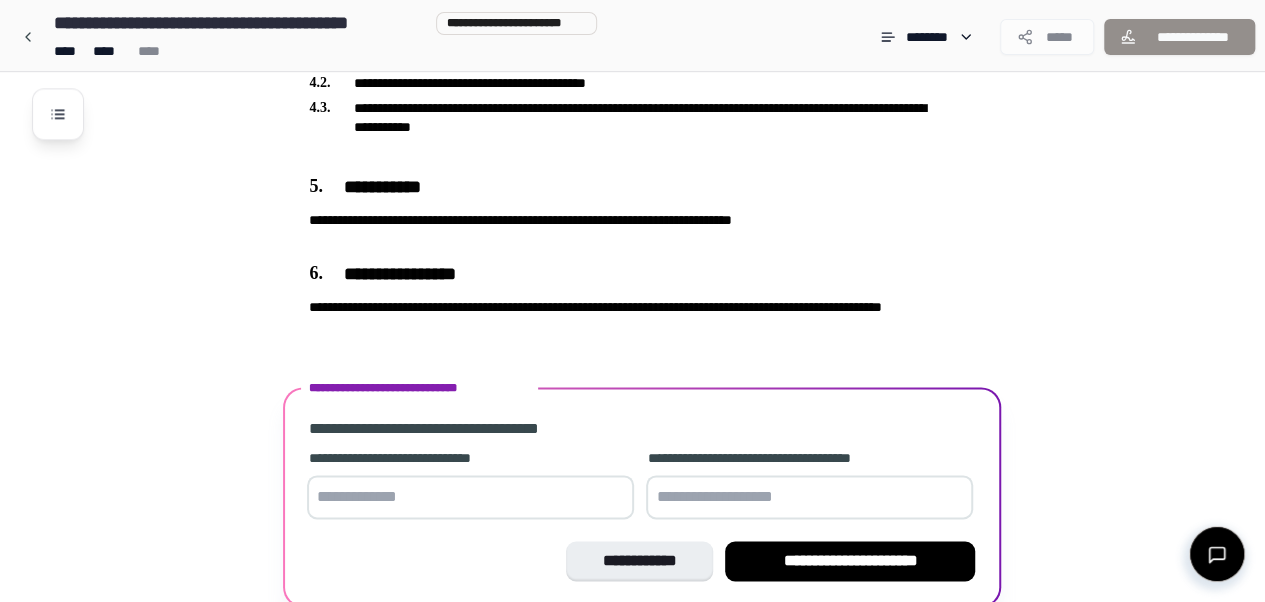 scroll, scrollTop: 1273, scrollLeft: 0, axis: vertical 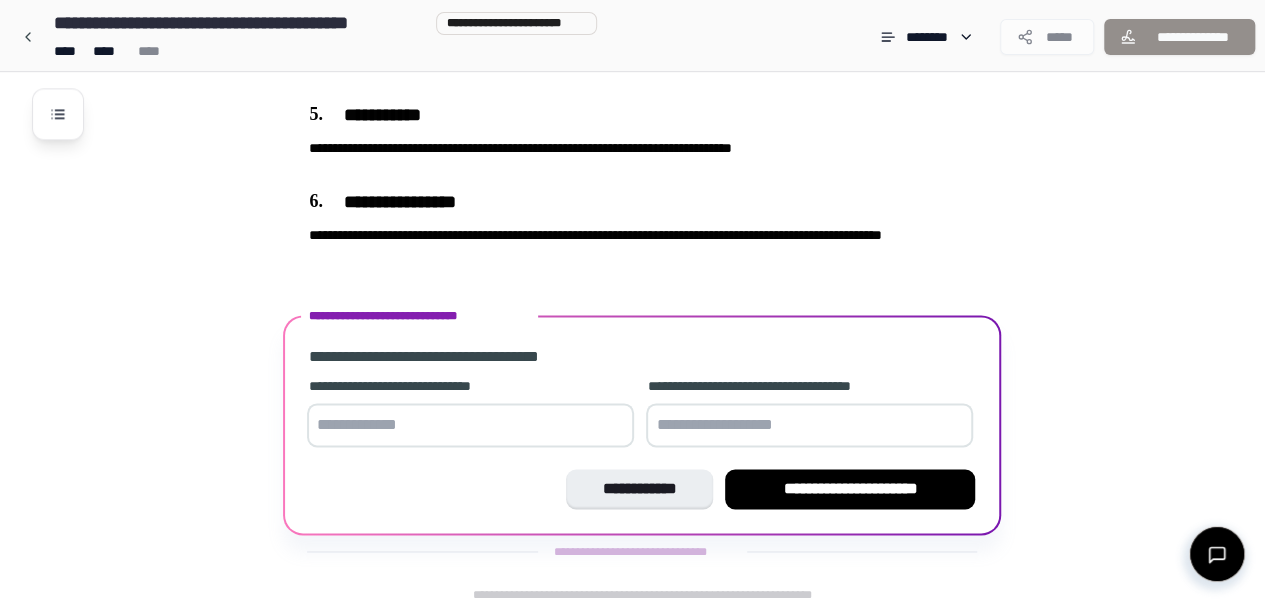 click at bounding box center (470, 425) 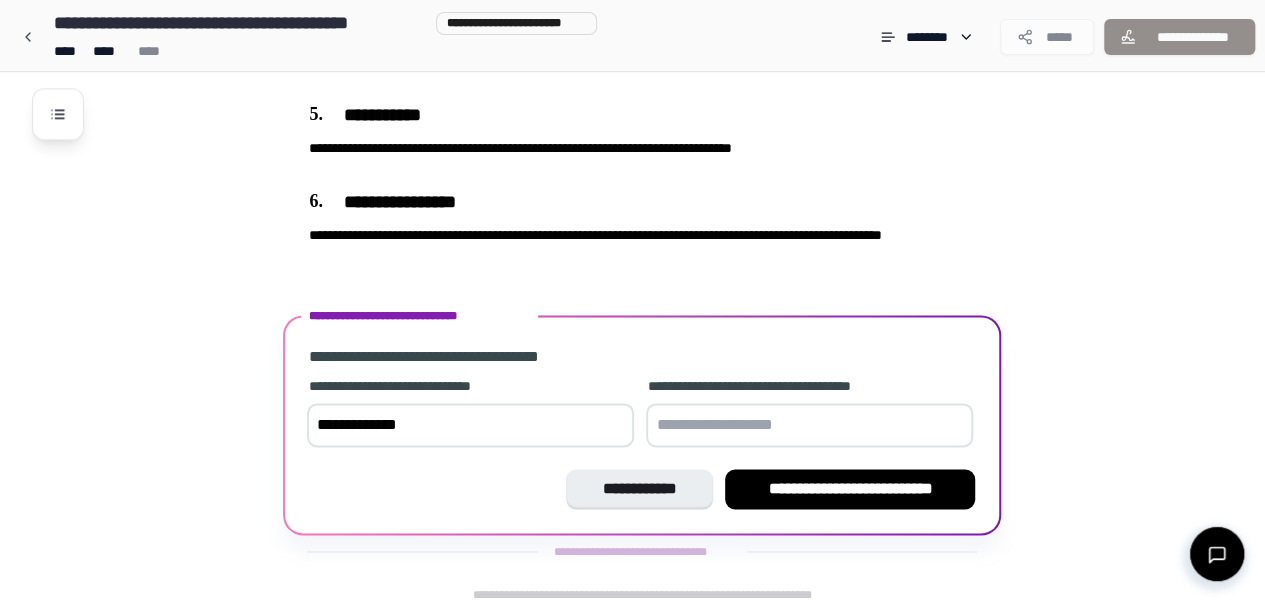 type on "**********" 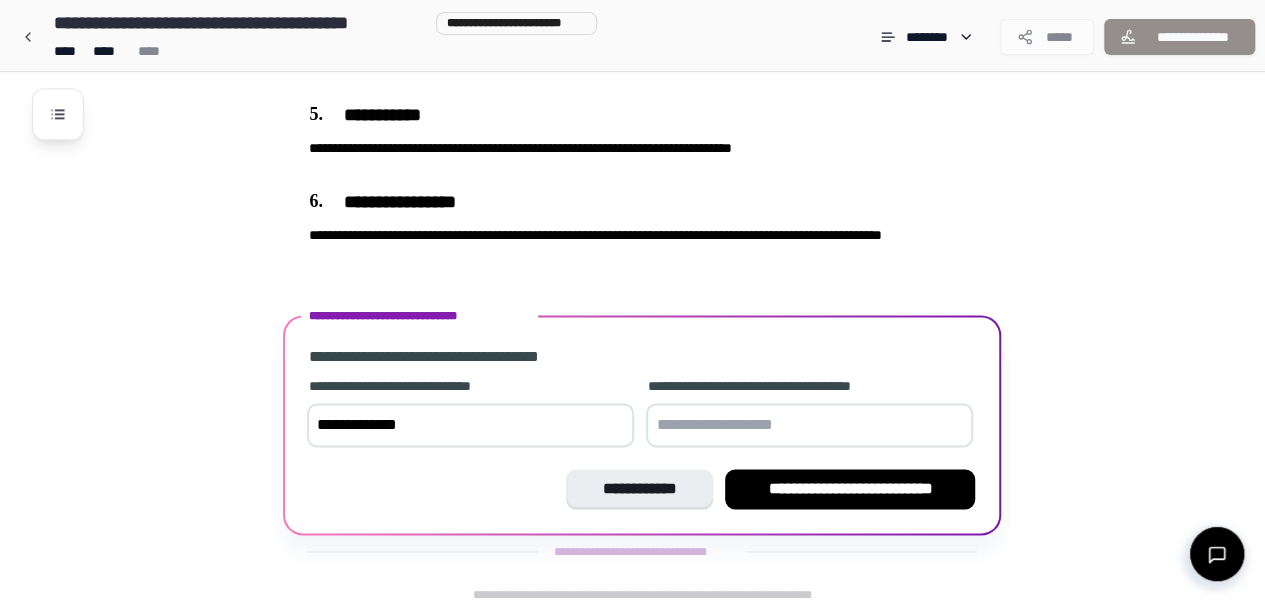 click at bounding box center [809, 425] 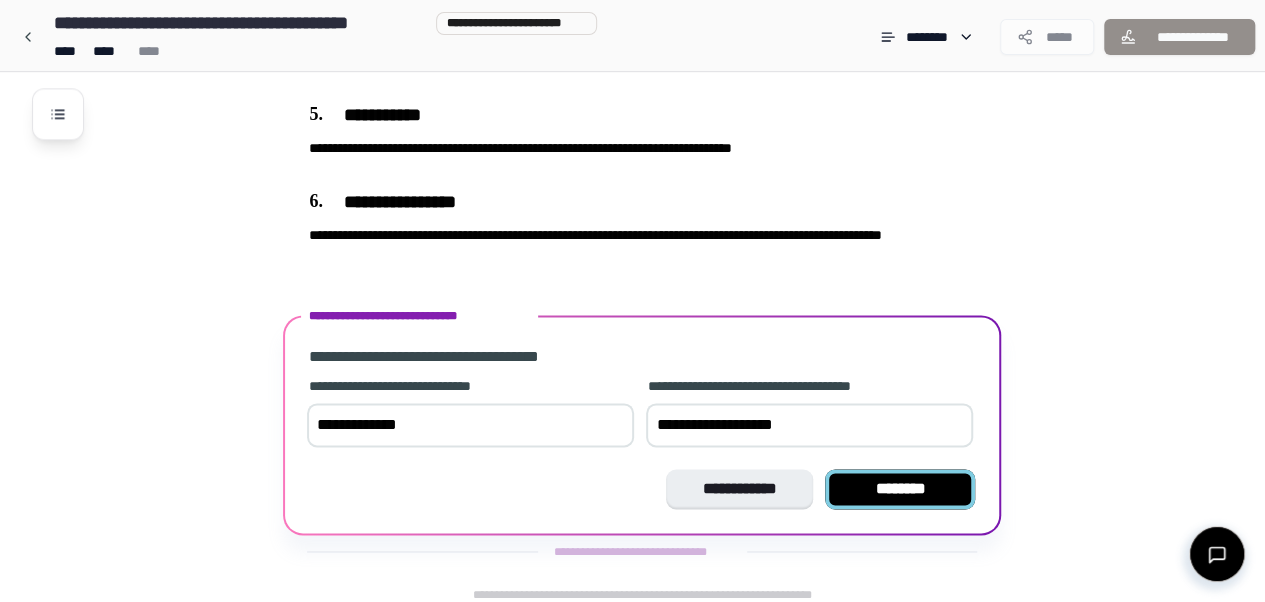 type on "**********" 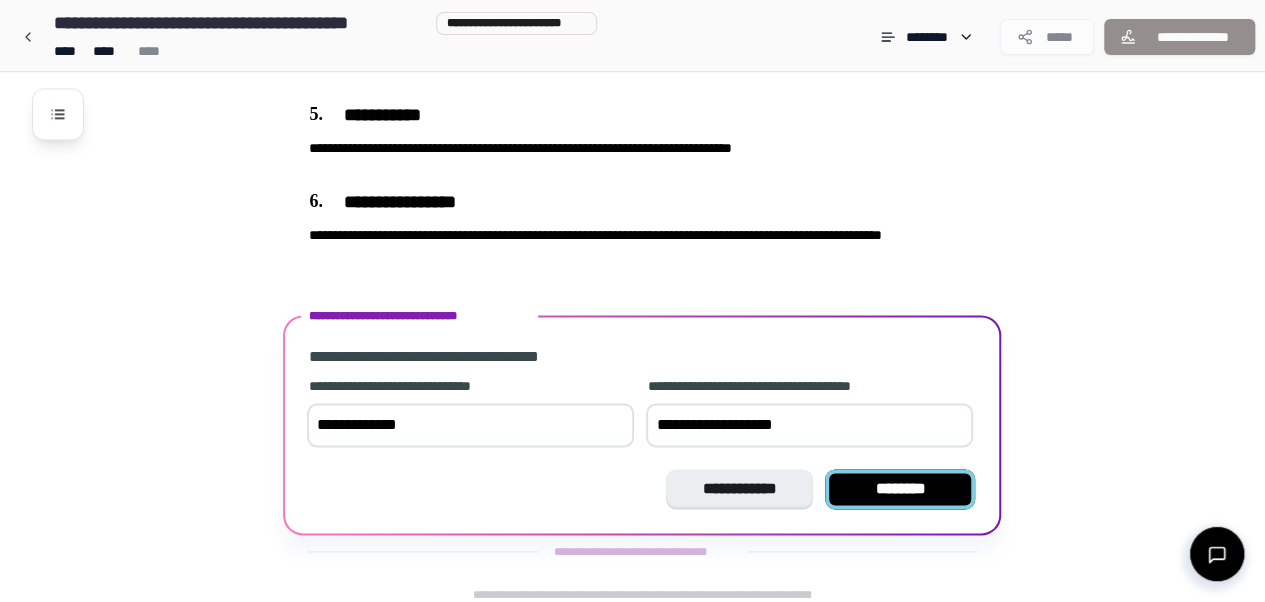 click on "********" at bounding box center (900, 489) 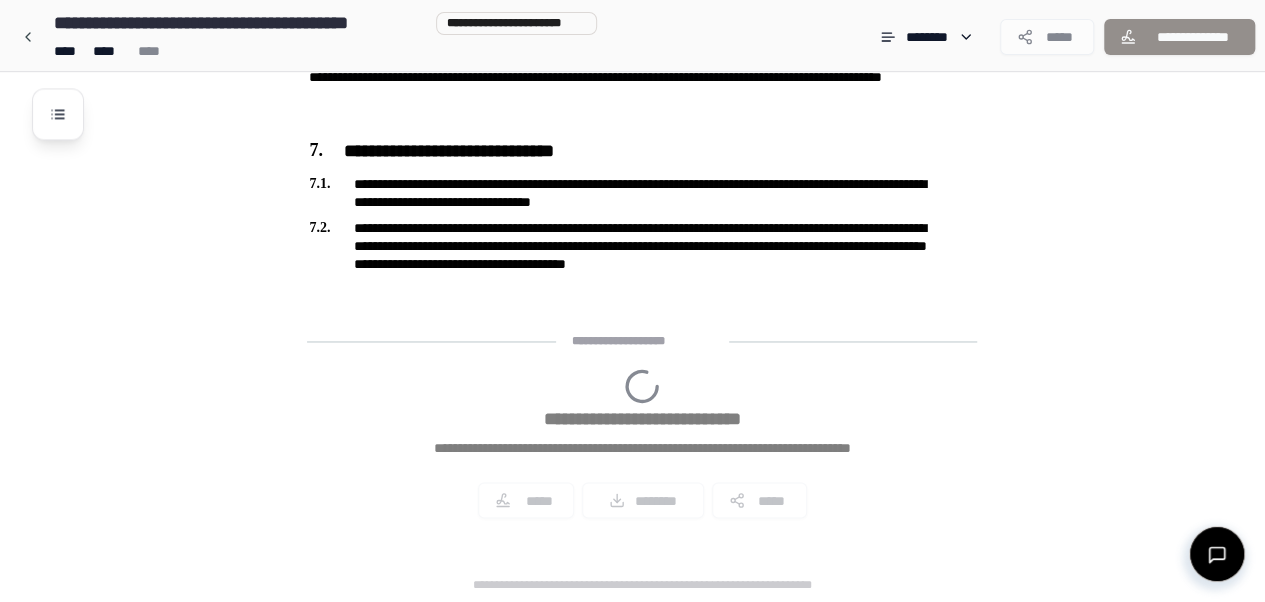 scroll, scrollTop: 1564, scrollLeft: 0, axis: vertical 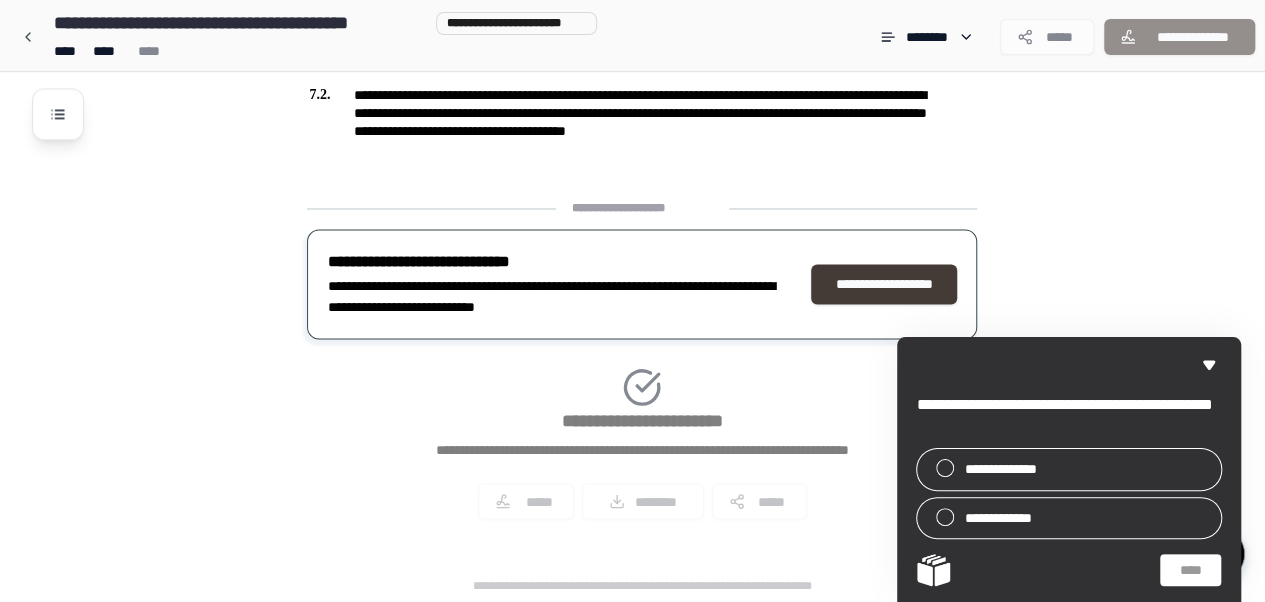 click on "**********" at bounding box center (884, 284) 